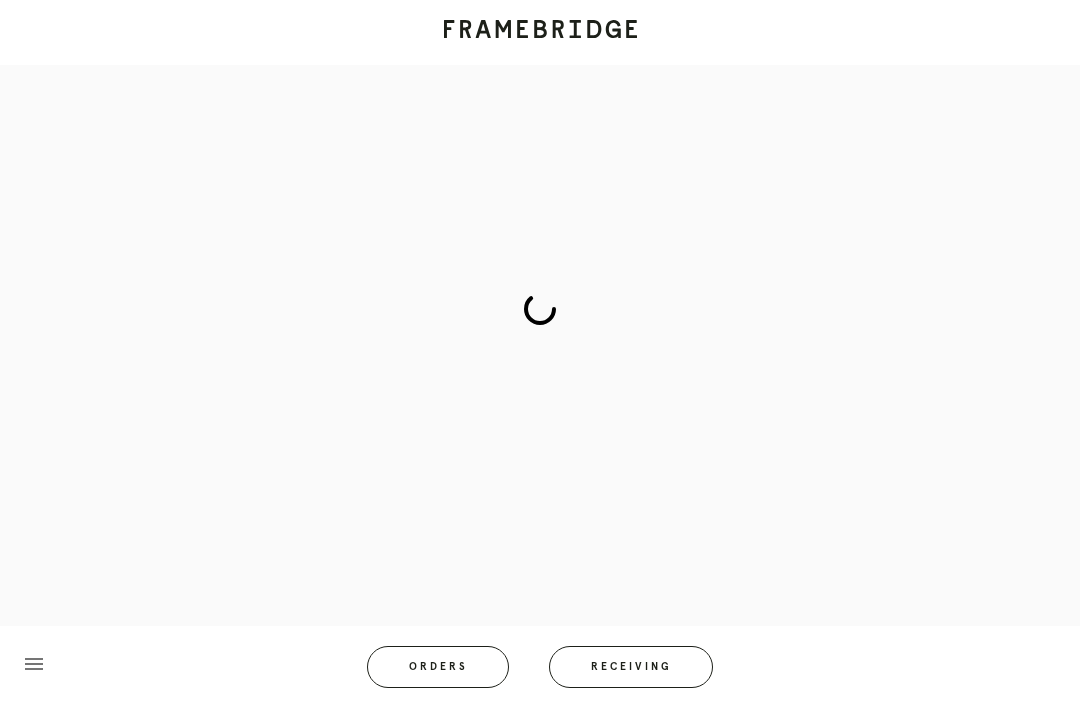 scroll, scrollTop: 83, scrollLeft: 0, axis: vertical 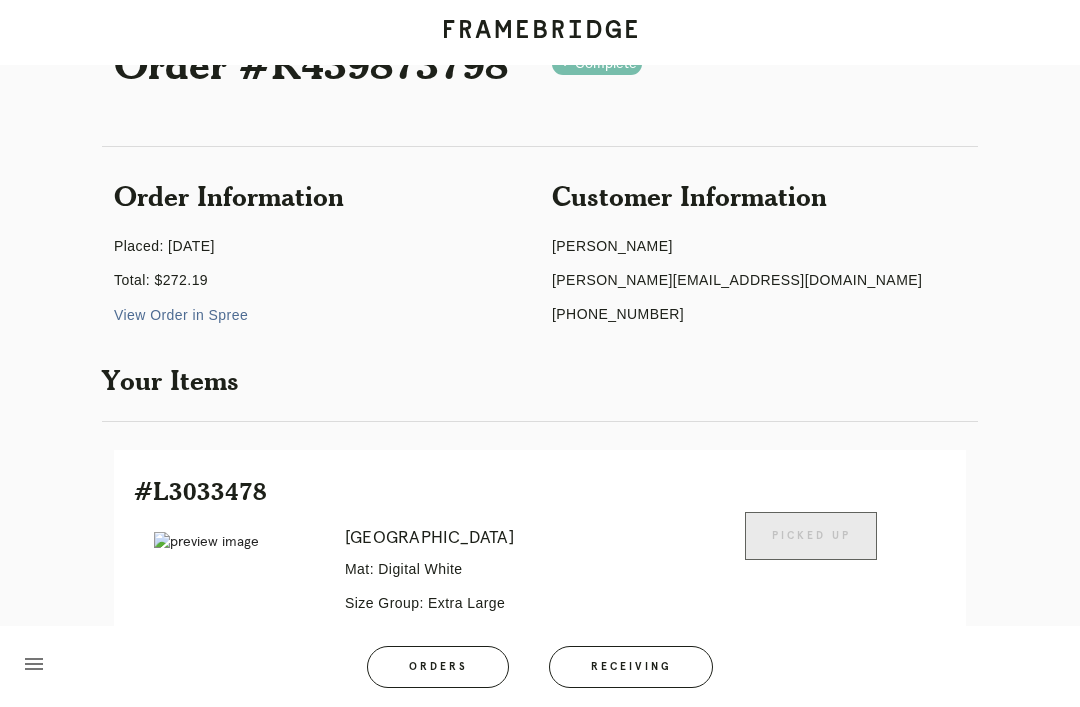 click on "Receiving" at bounding box center [631, 667] 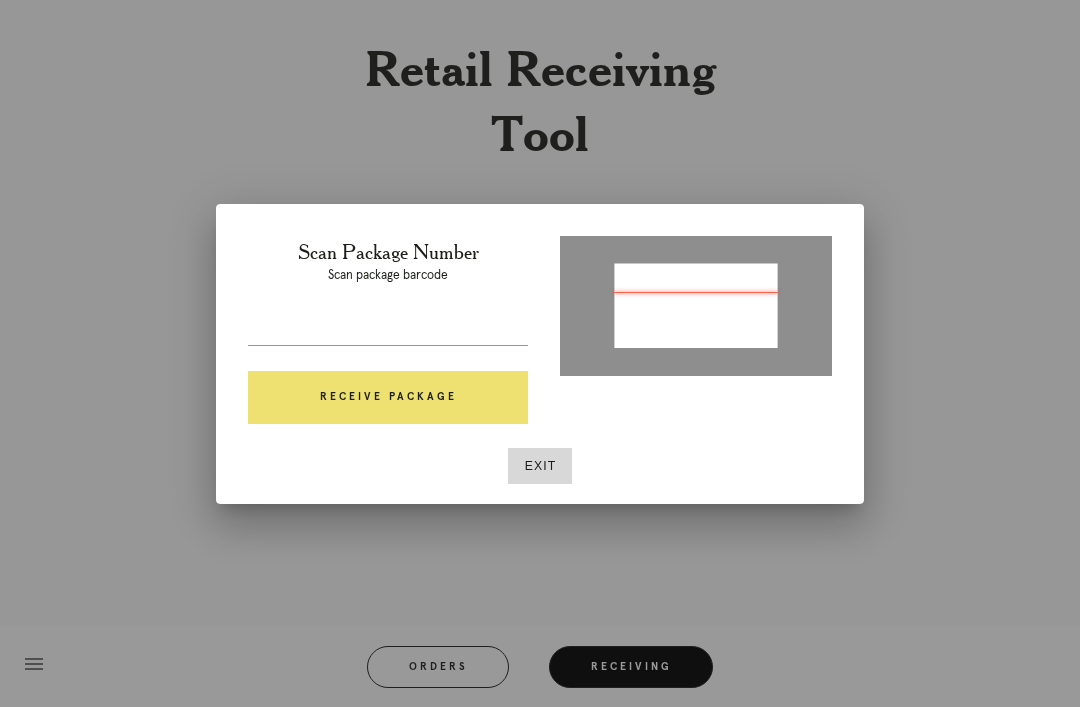 type on "P361887116468738" 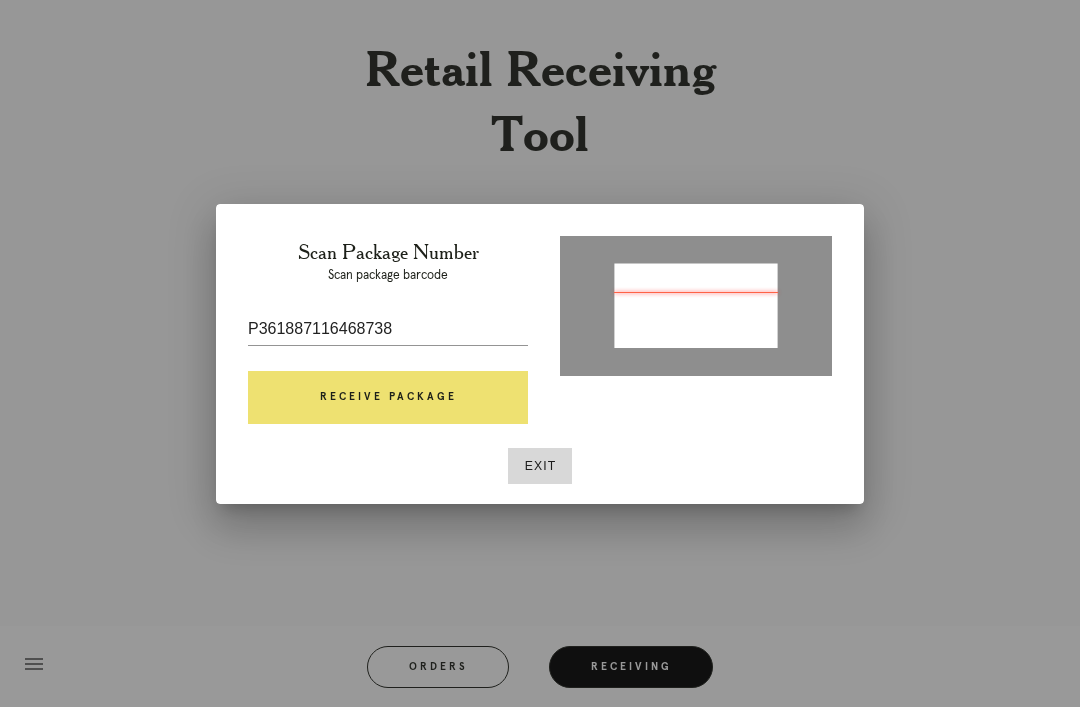 click on "Receive Package" at bounding box center [388, 398] 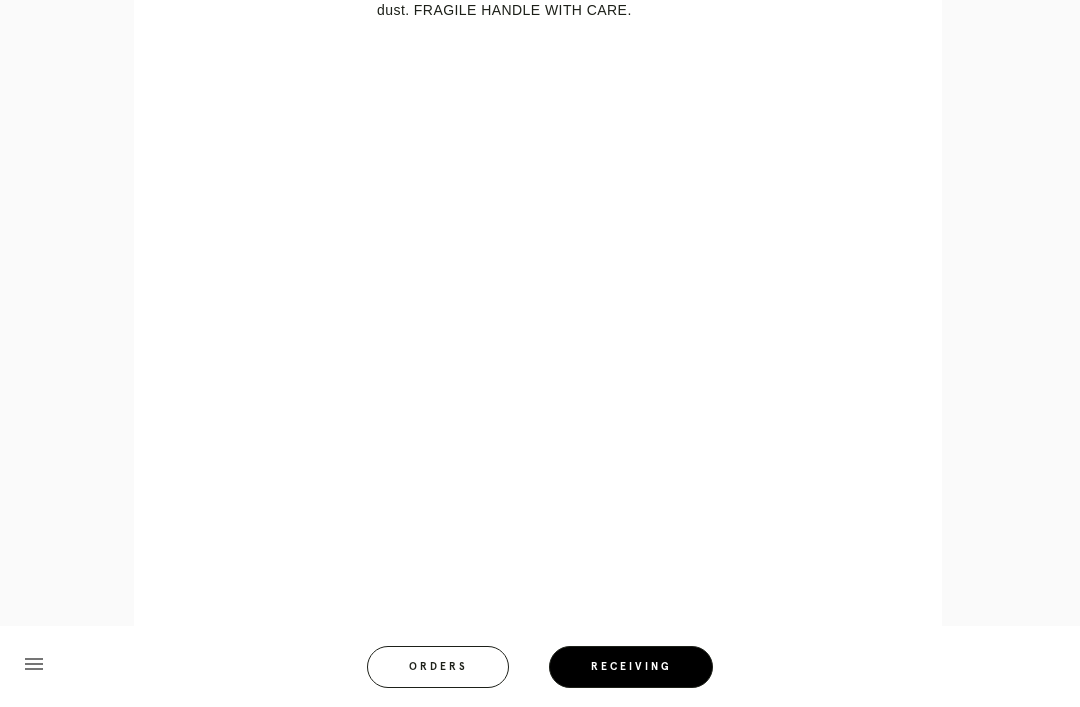 scroll, scrollTop: 1110, scrollLeft: 0, axis: vertical 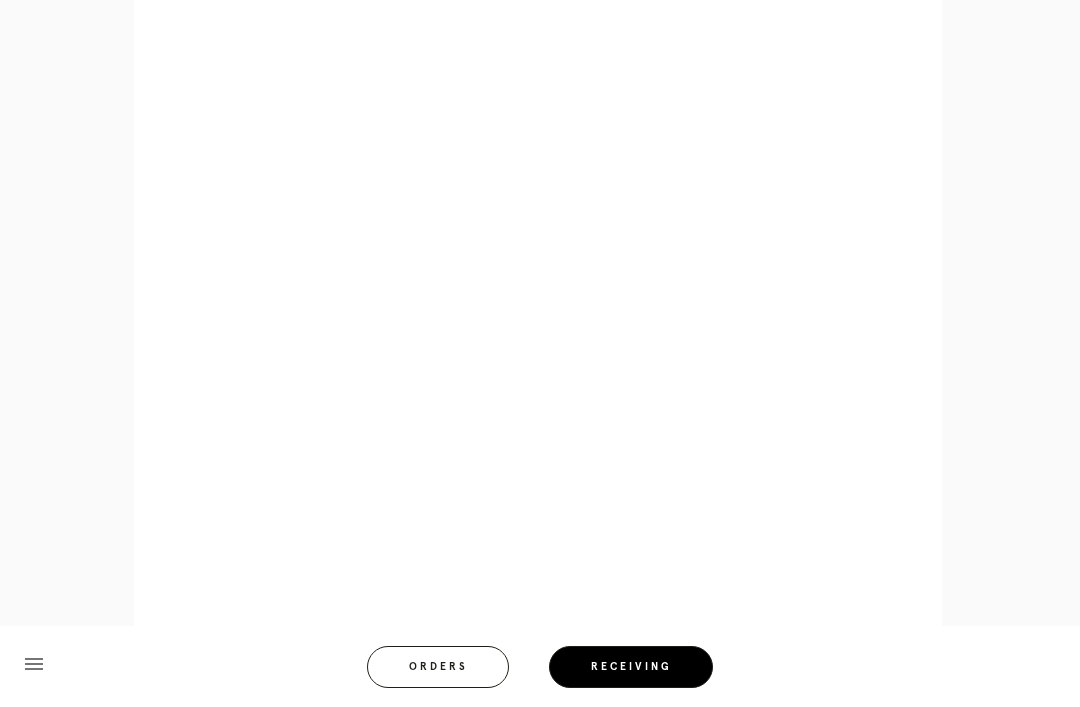 click on "menu
Orders
Receiving" at bounding box center [540, 666] 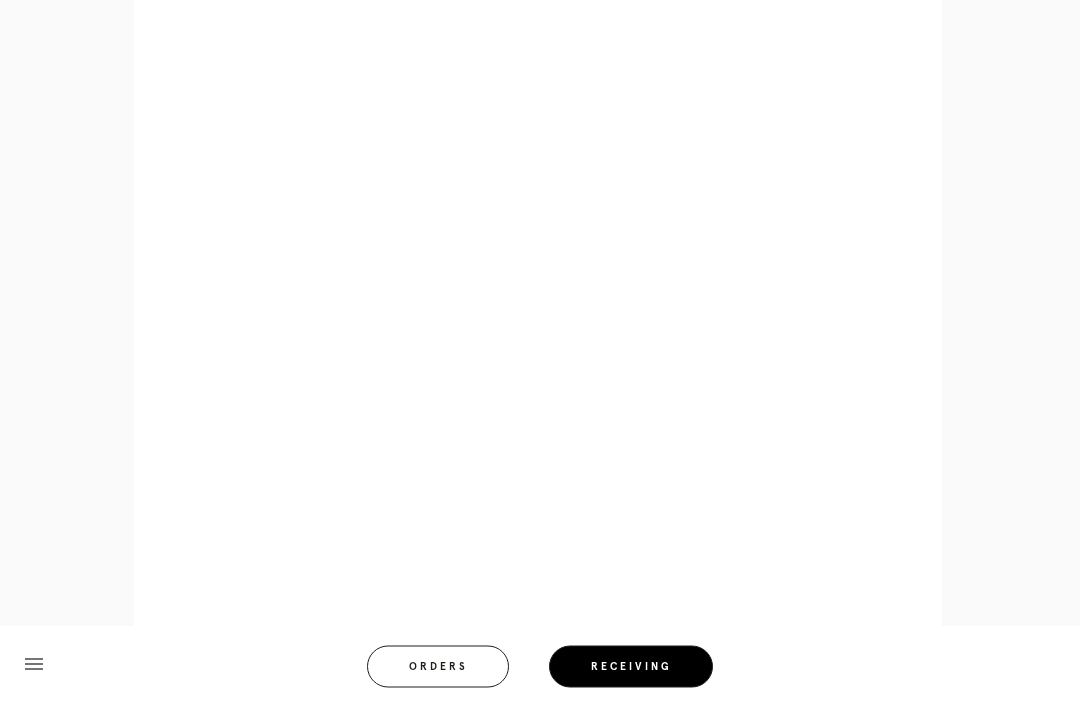 scroll, scrollTop: 1034, scrollLeft: 0, axis: vertical 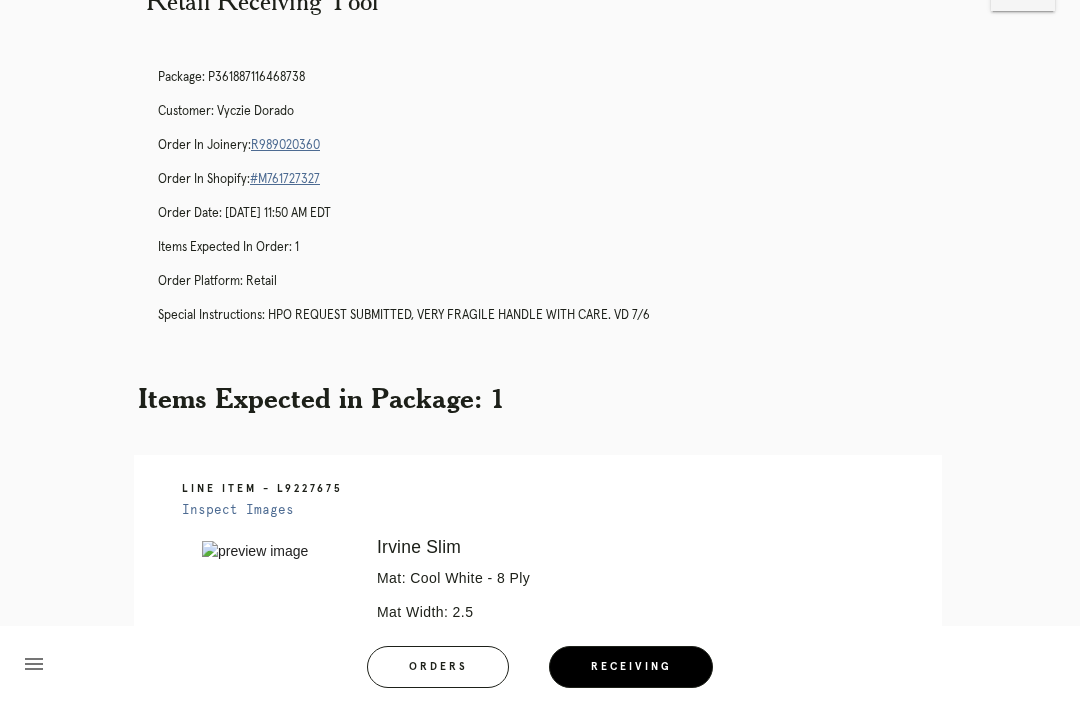 click on "R989020360" at bounding box center (285, 145) 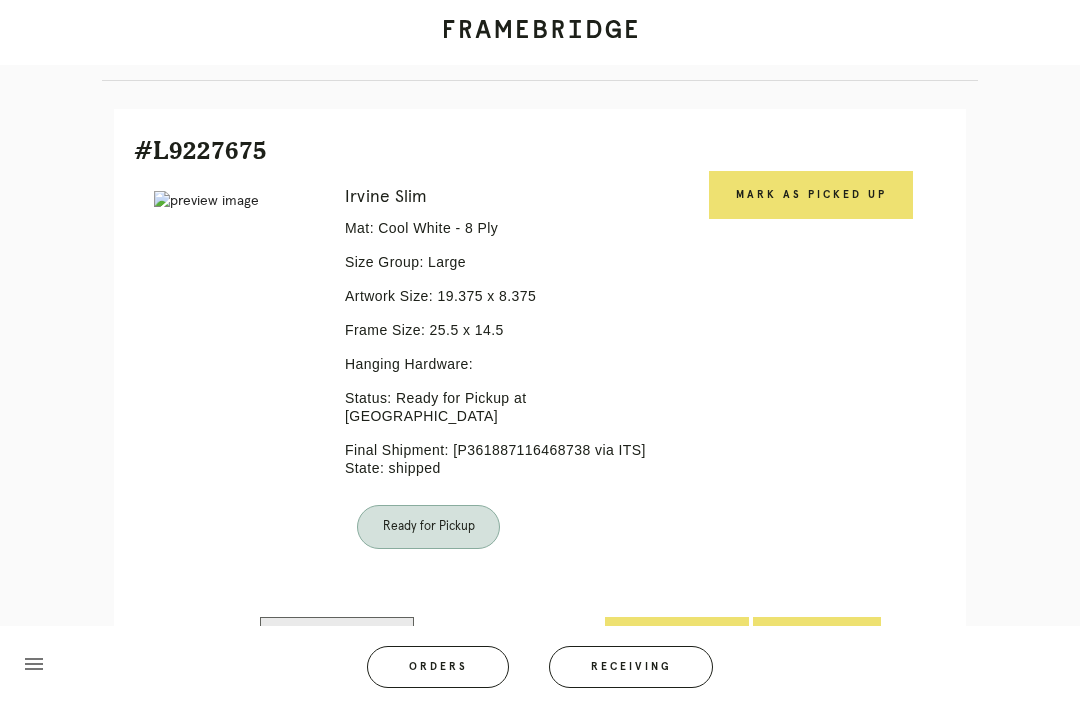 scroll, scrollTop: 458, scrollLeft: 0, axis: vertical 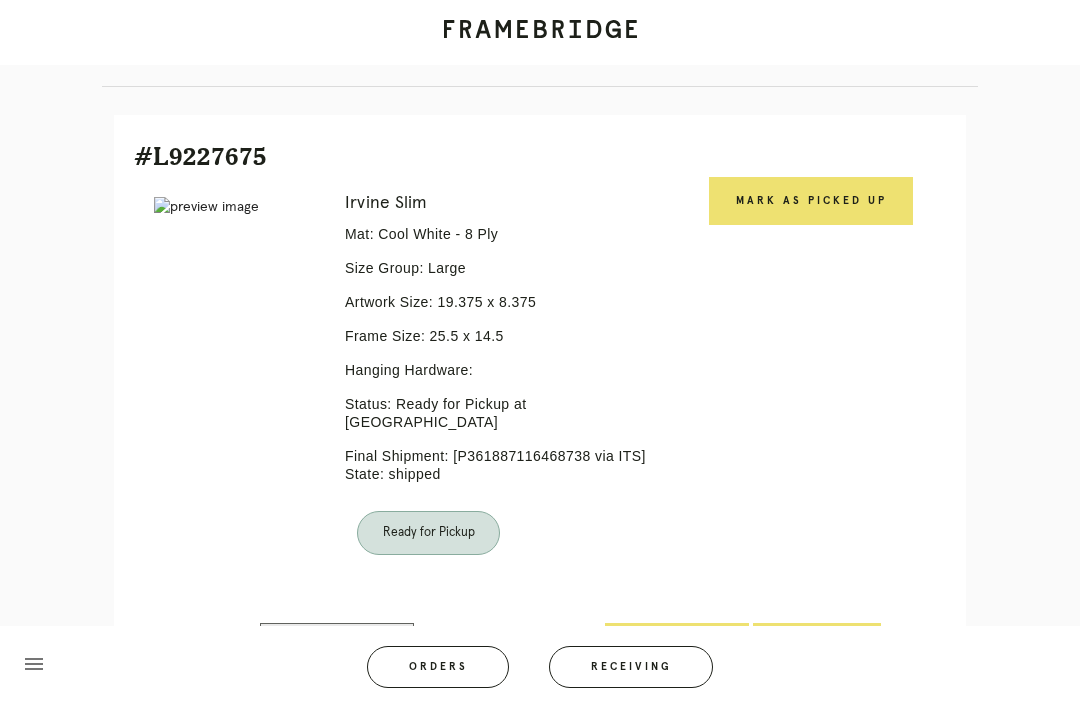 click on "Mark as Picked Up" at bounding box center (811, 201) 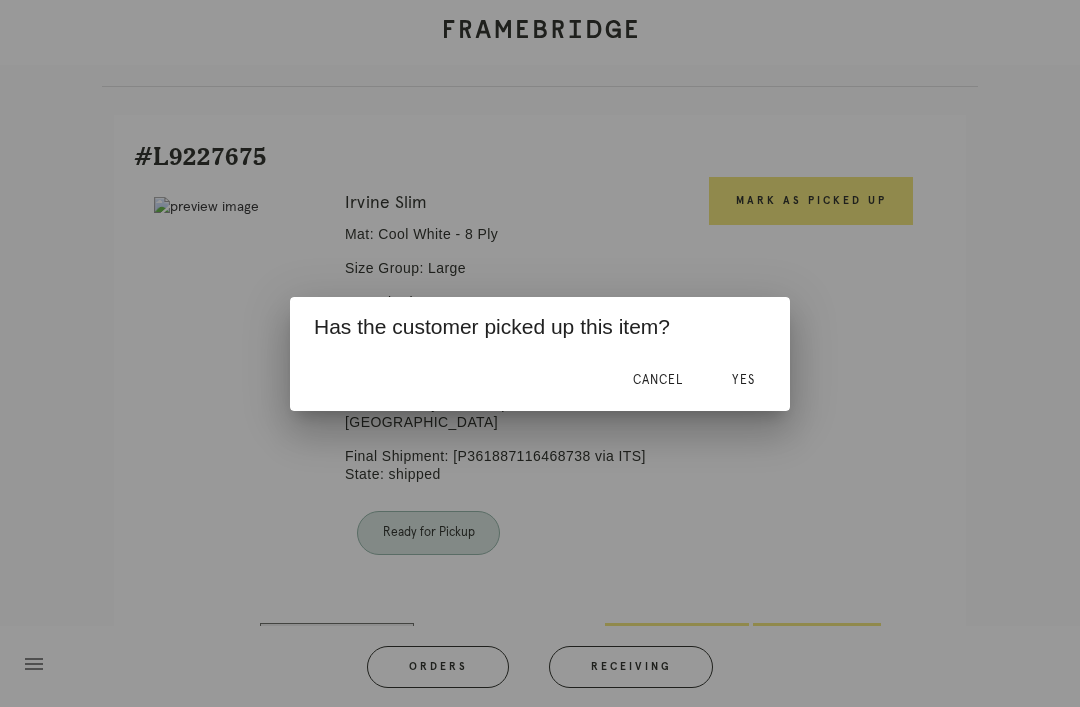 click on "Yes" at bounding box center (743, 381) 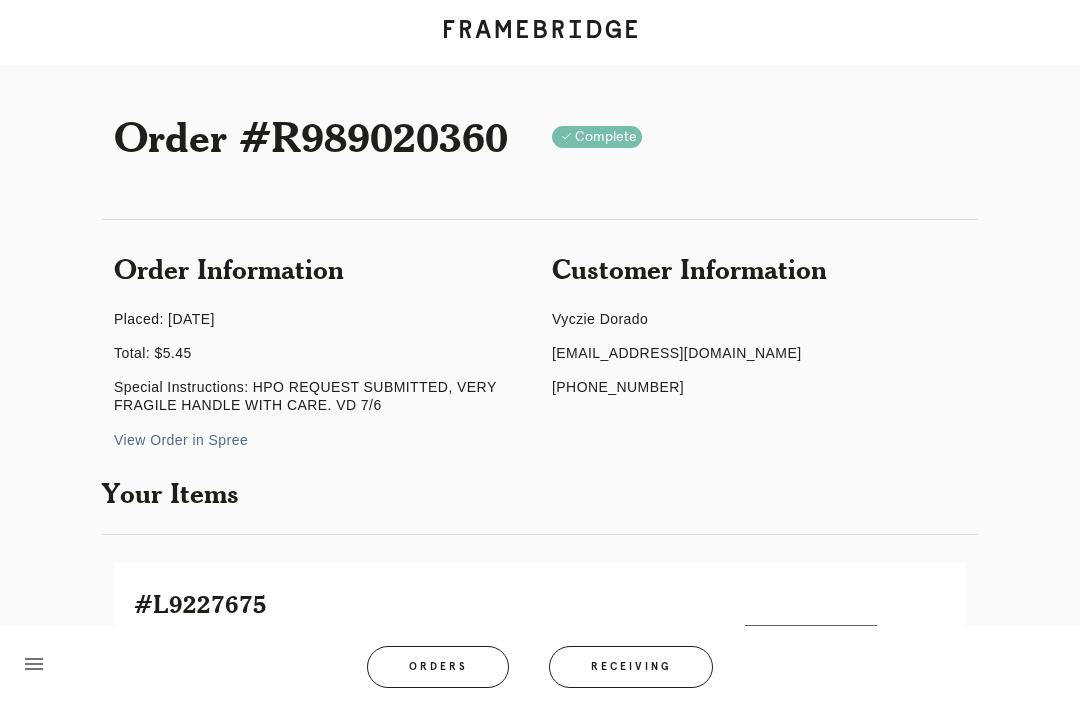 scroll, scrollTop: 0, scrollLeft: 0, axis: both 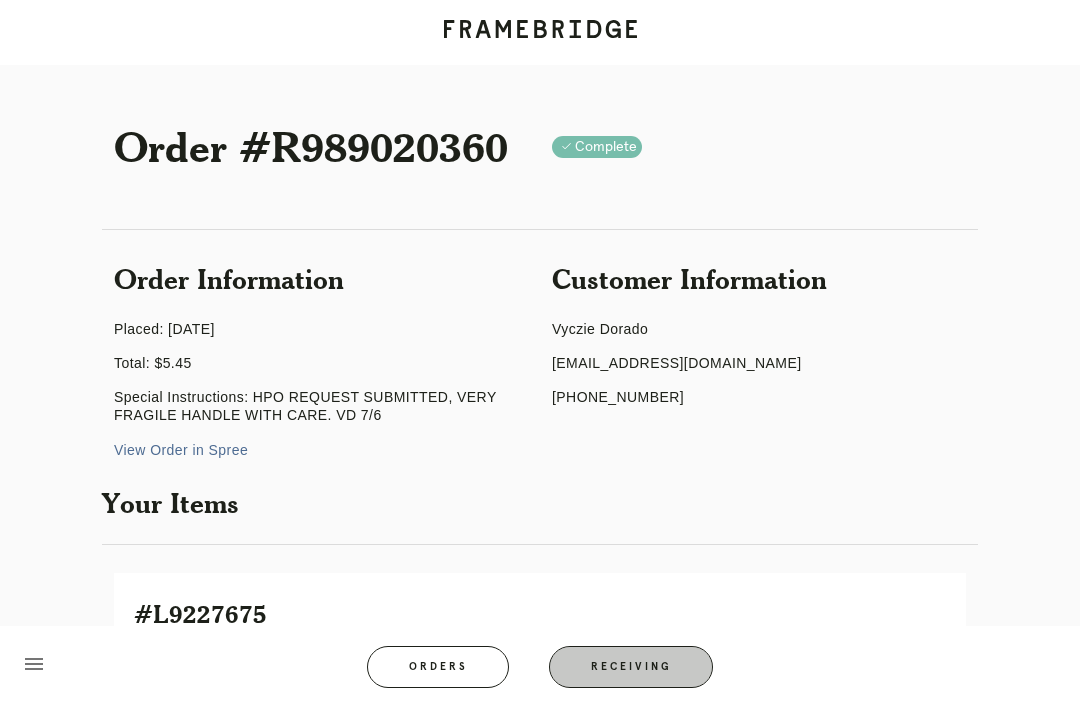 click on "Receiving" at bounding box center [631, 667] 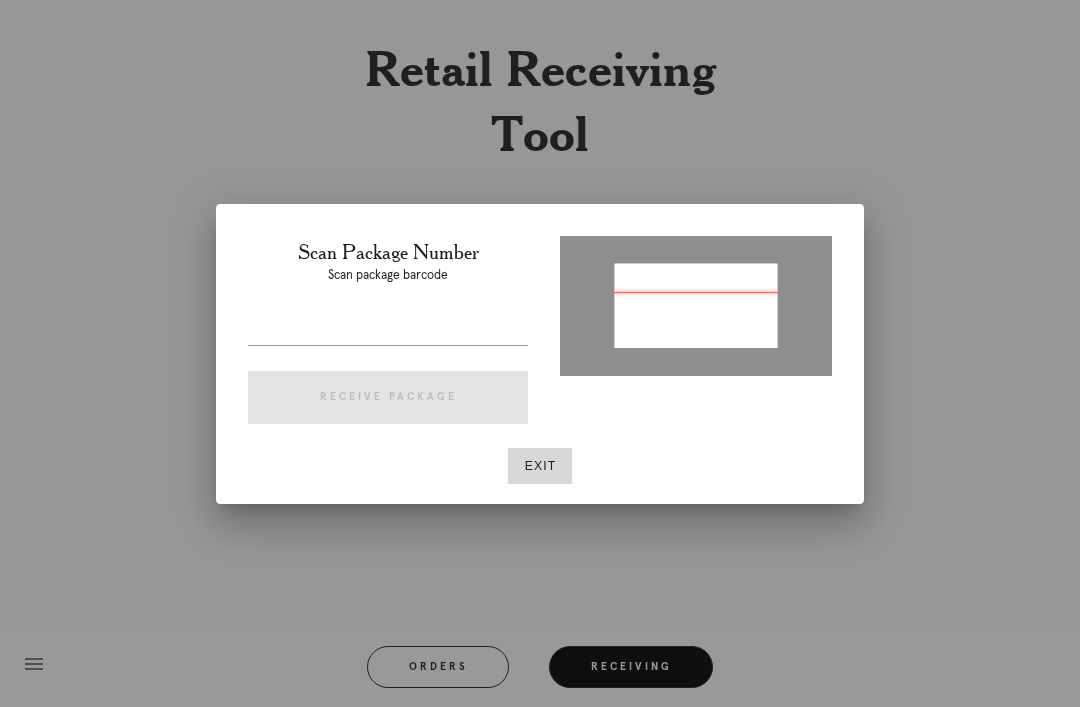 type on "P244784805923933" 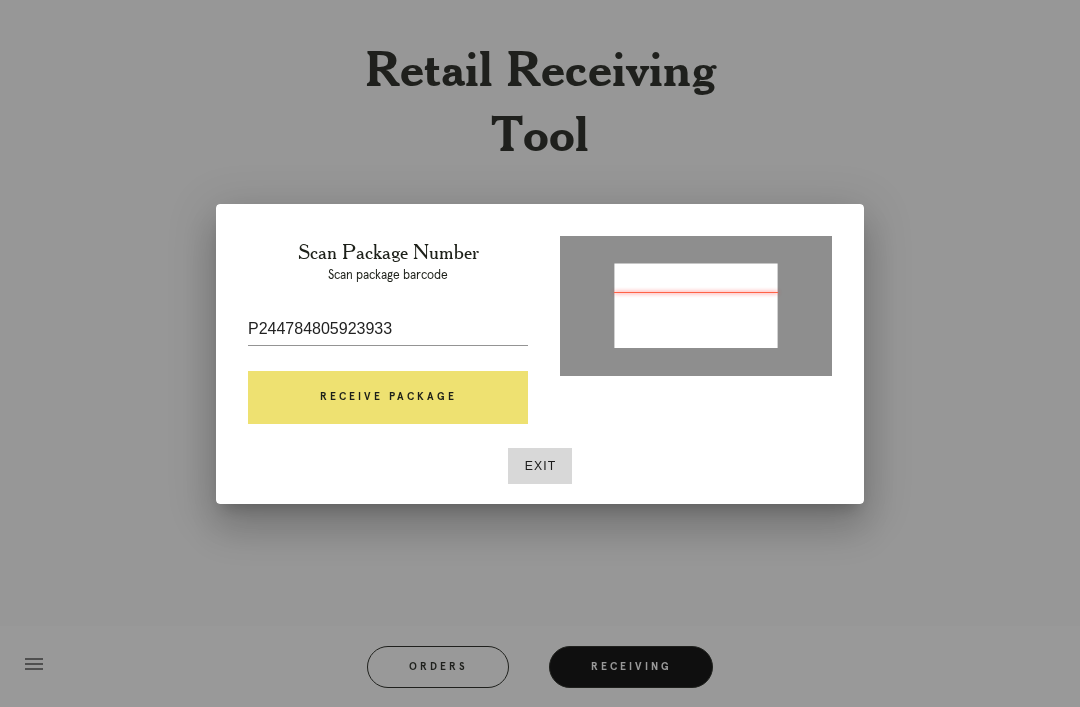 click on "Receive Package" at bounding box center [388, 398] 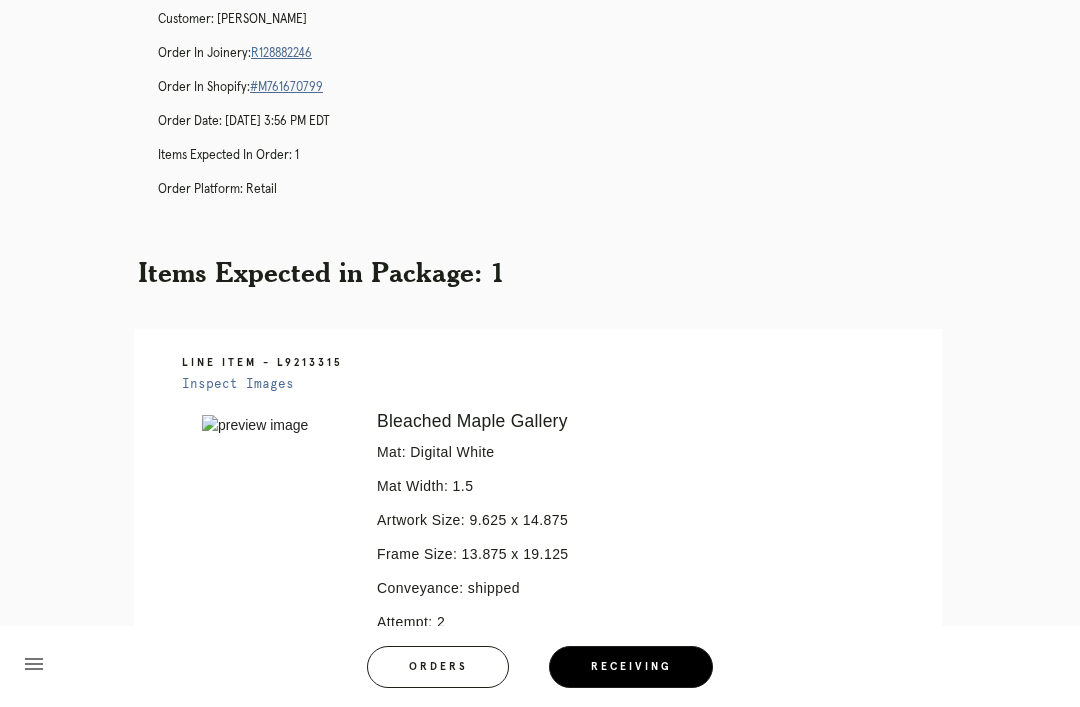 scroll, scrollTop: 0, scrollLeft: 0, axis: both 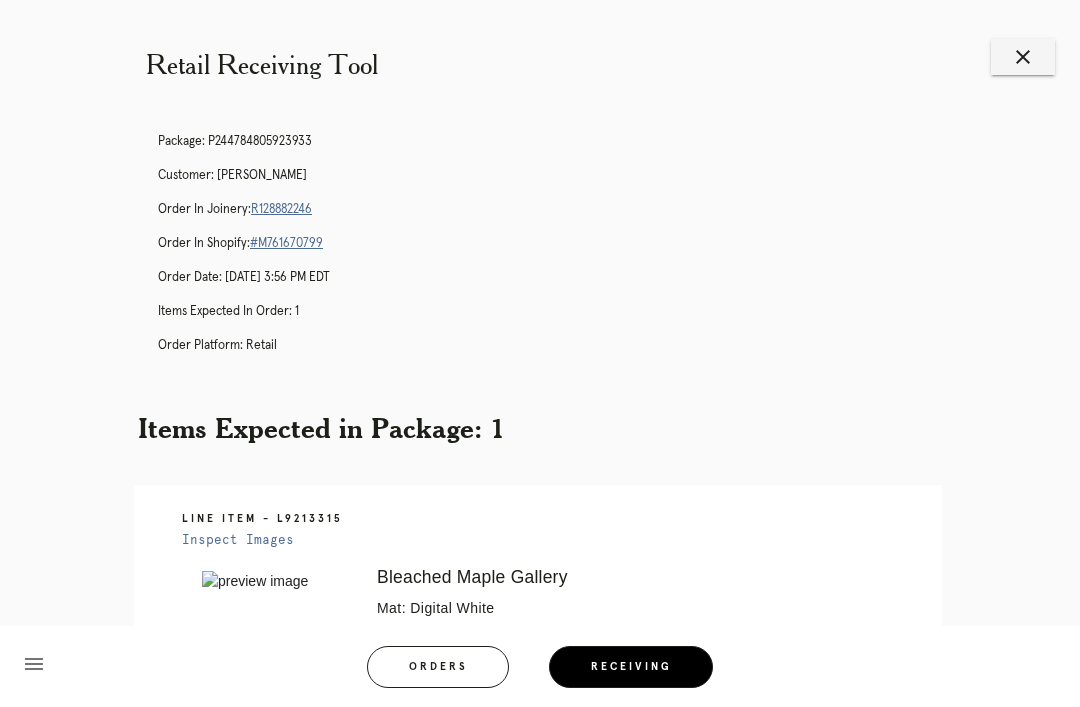 click on "R128882246" at bounding box center [281, 209] 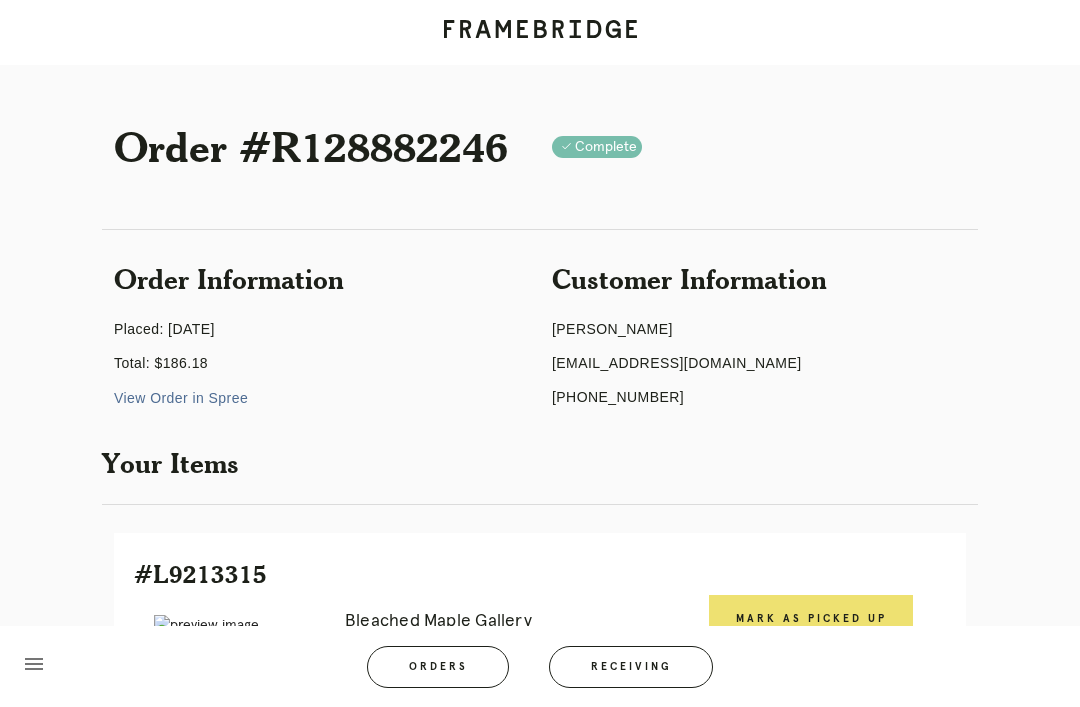 scroll, scrollTop: 0, scrollLeft: 0, axis: both 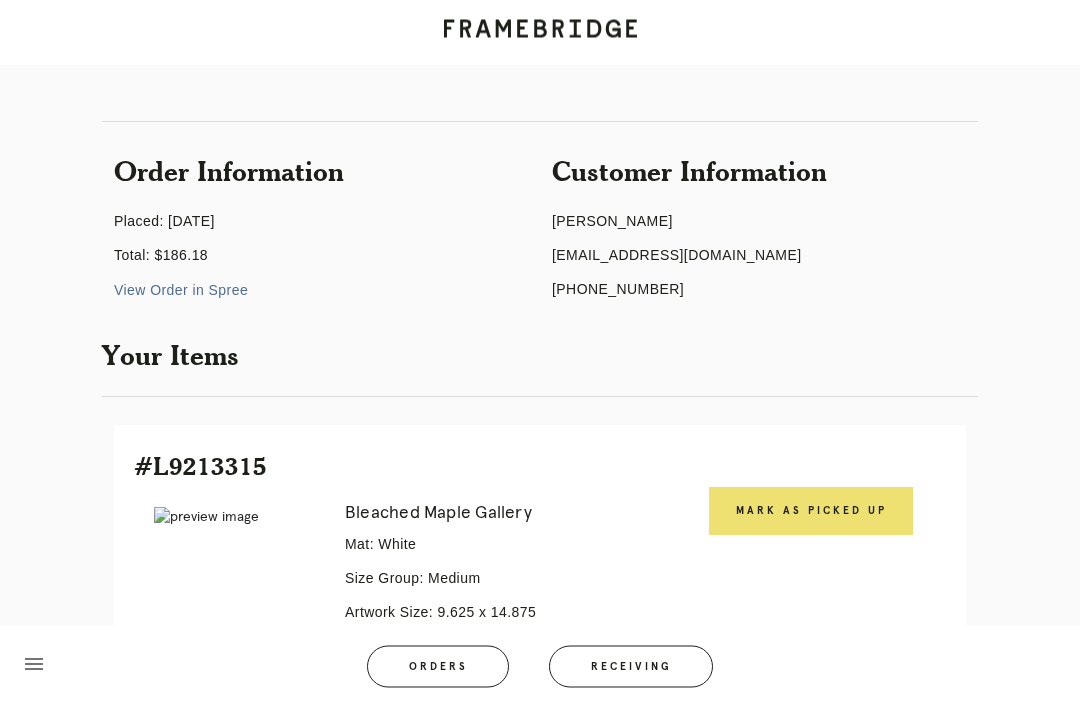 click on "Mark as Picked Up" at bounding box center [811, 512] 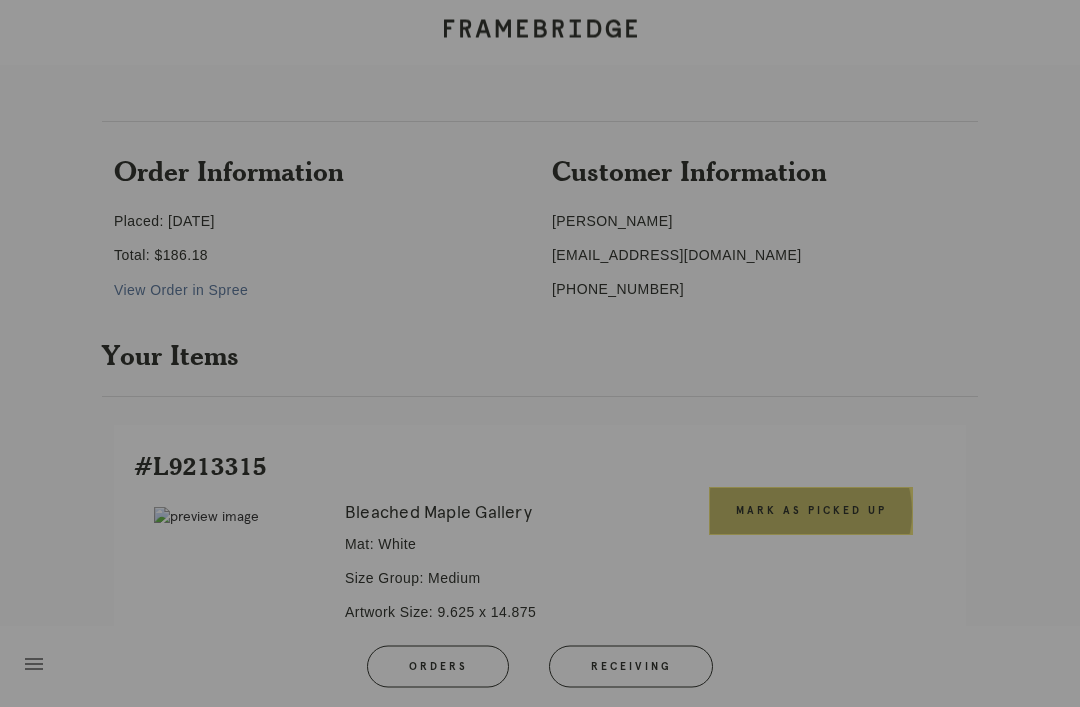 scroll, scrollTop: 108, scrollLeft: 0, axis: vertical 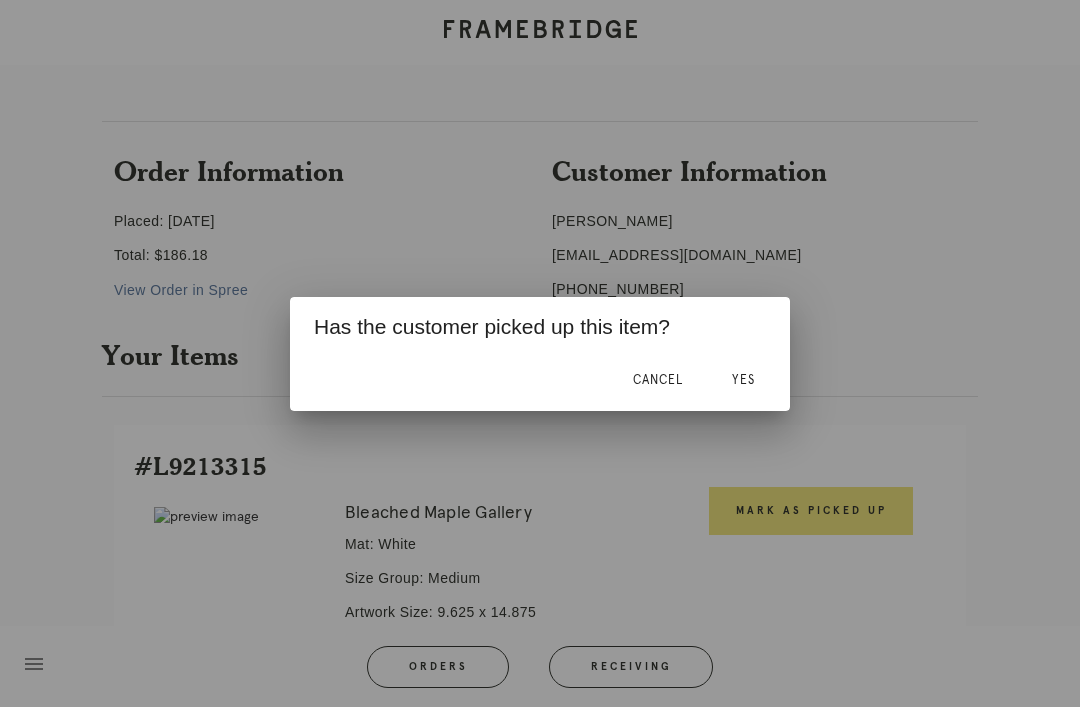 click on "Yes" at bounding box center (743, 381) 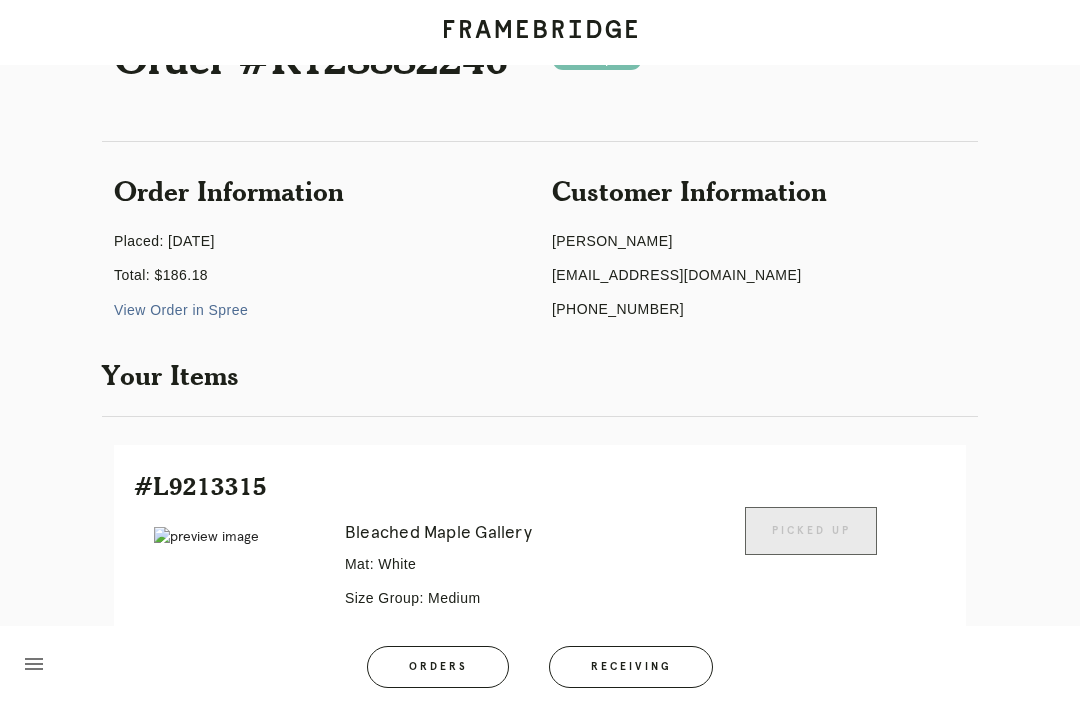 scroll, scrollTop: 0, scrollLeft: 0, axis: both 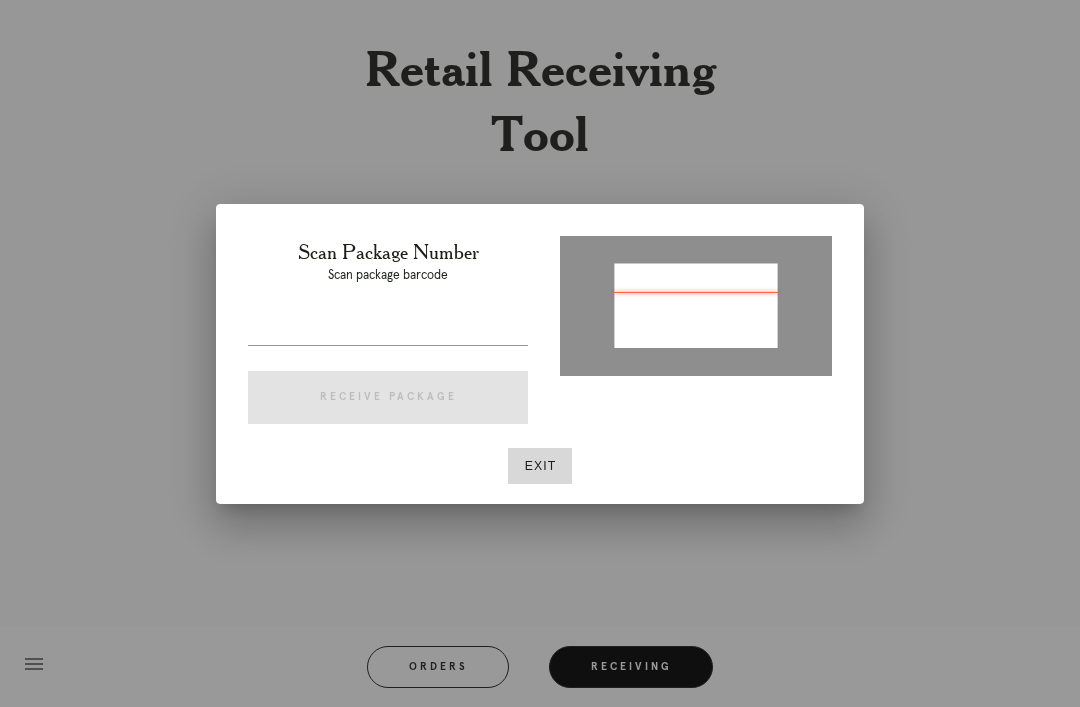 type on "P726436933152814" 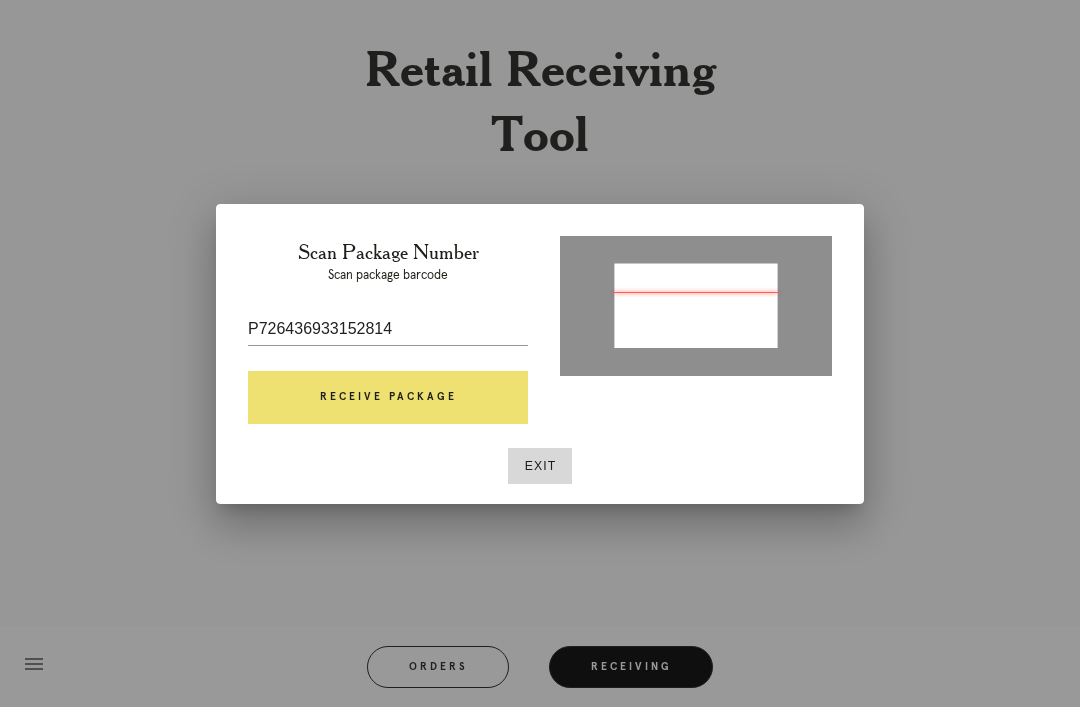 click on "Receive Package" at bounding box center (388, 398) 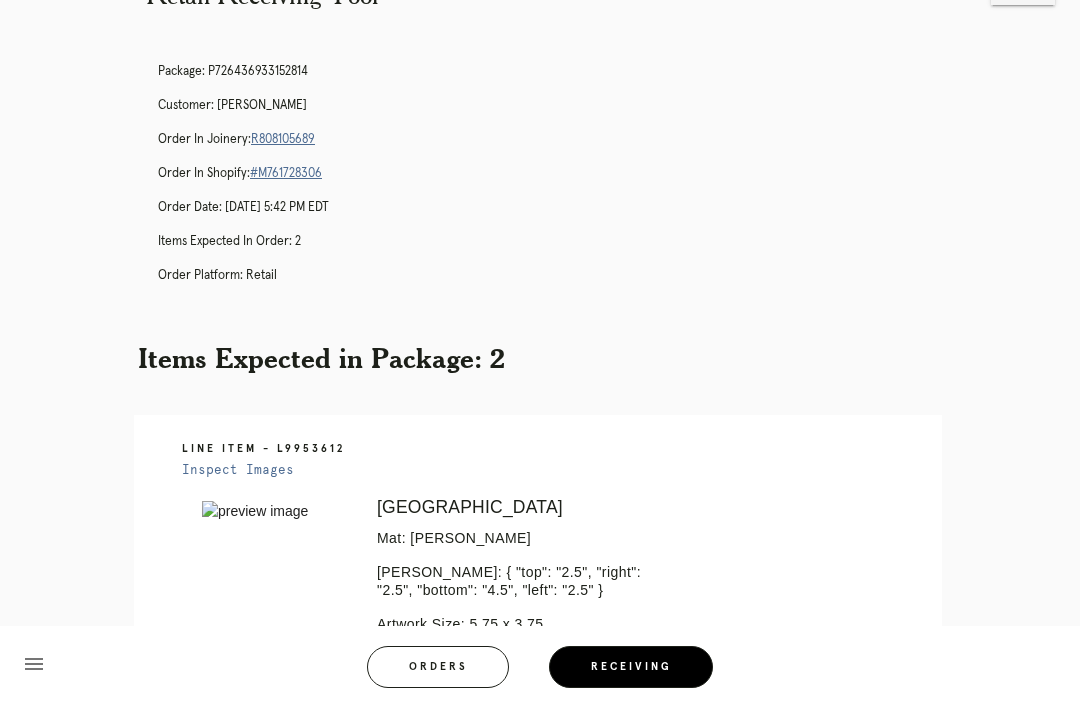 scroll, scrollTop: 0, scrollLeft: 0, axis: both 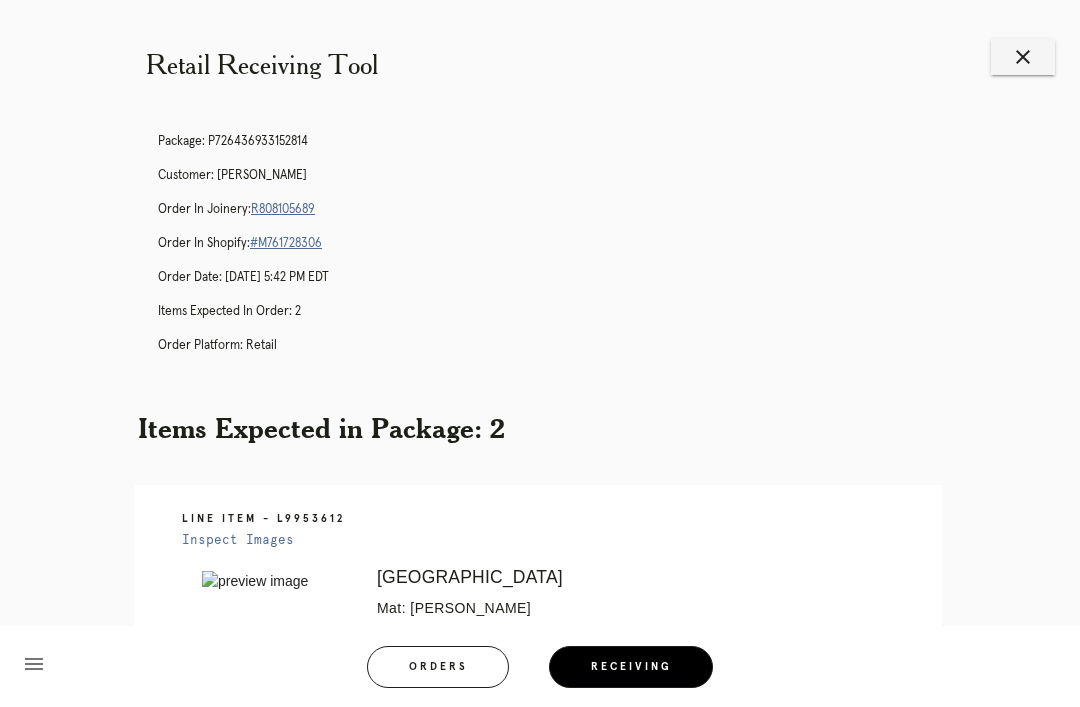 click on "close" at bounding box center [1023, 57] 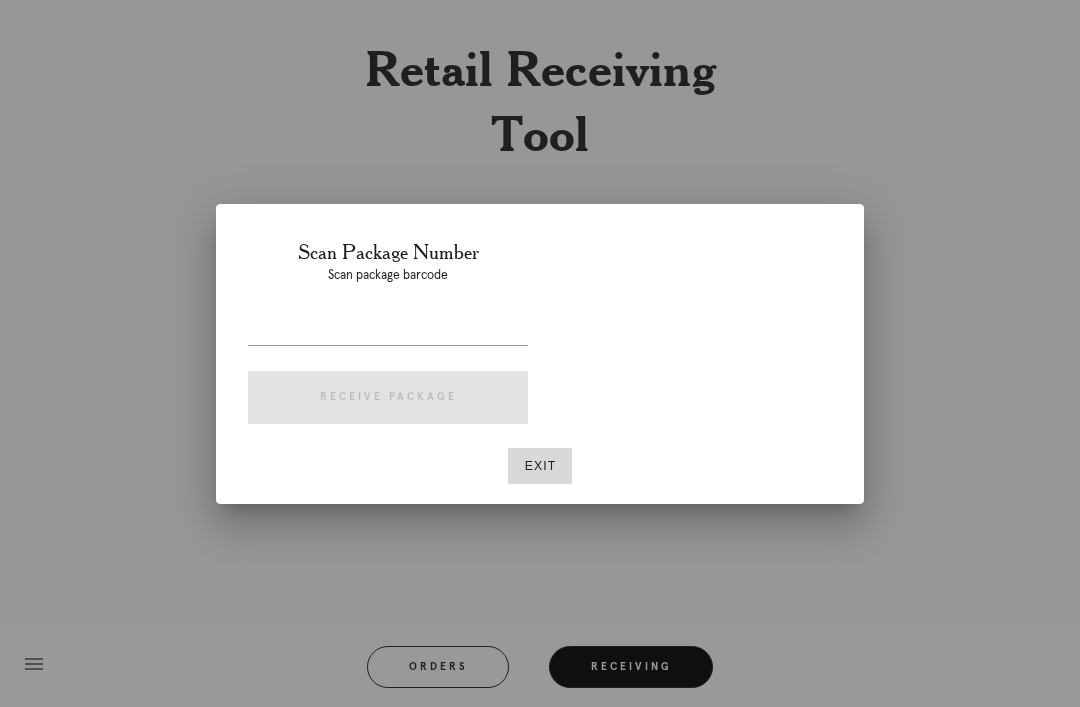 scroll, scrollTop: 0, scrollLeft: 0, axis: both 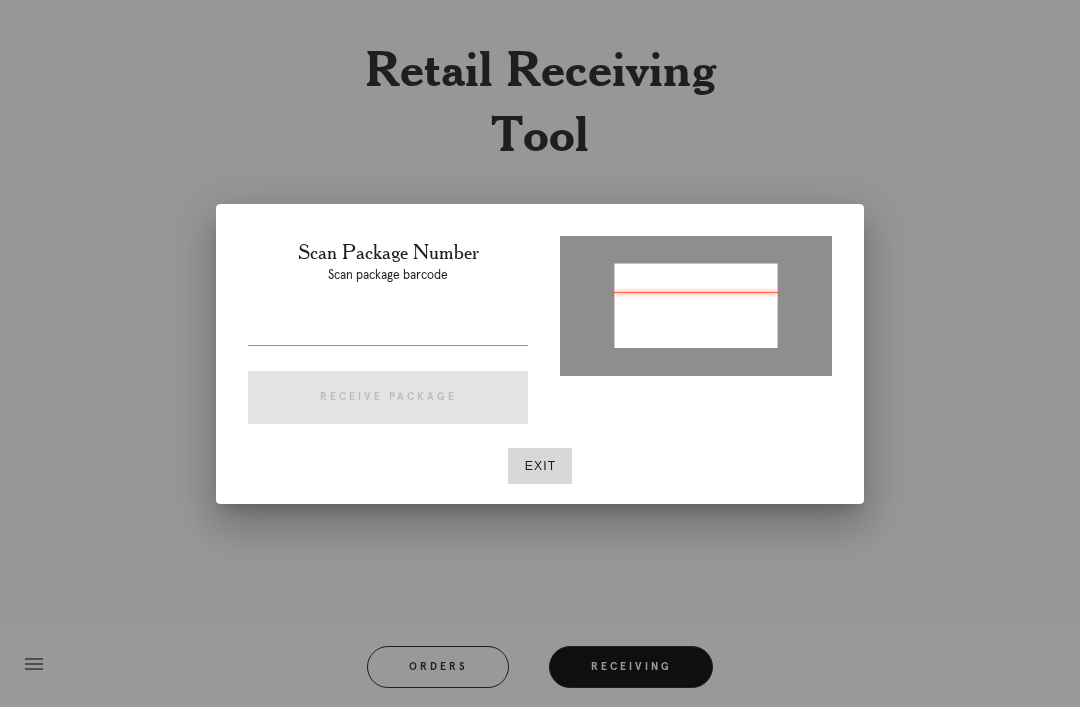 type on "P758057321802543" 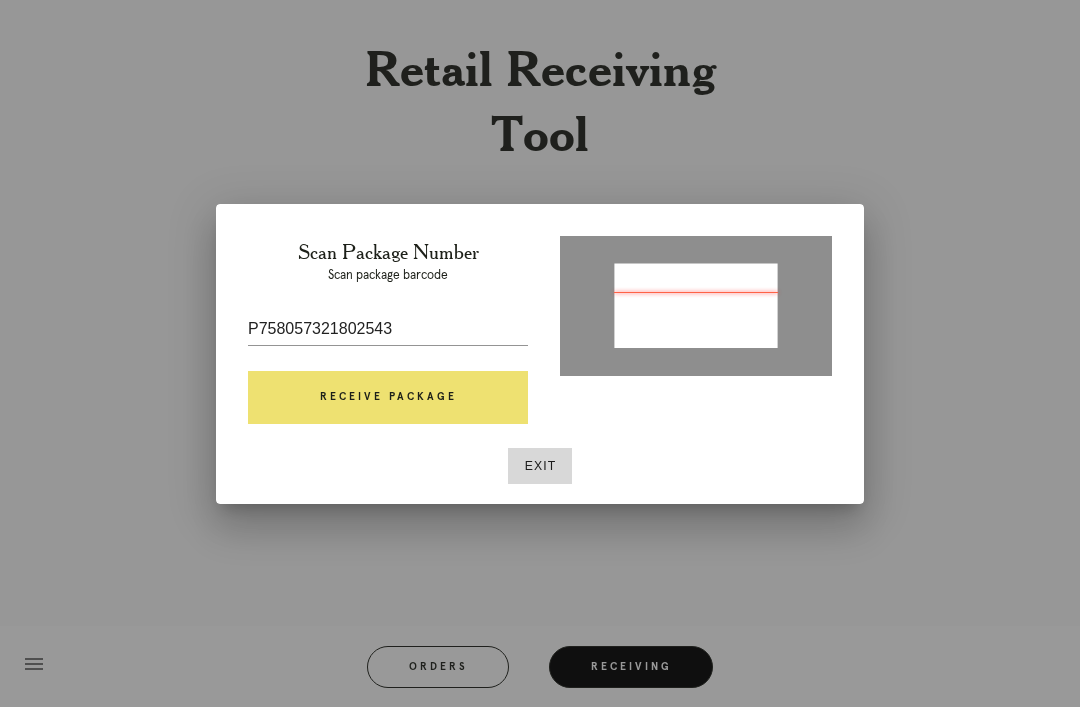 click on "Receive Package" at bounding box center [388, 398] 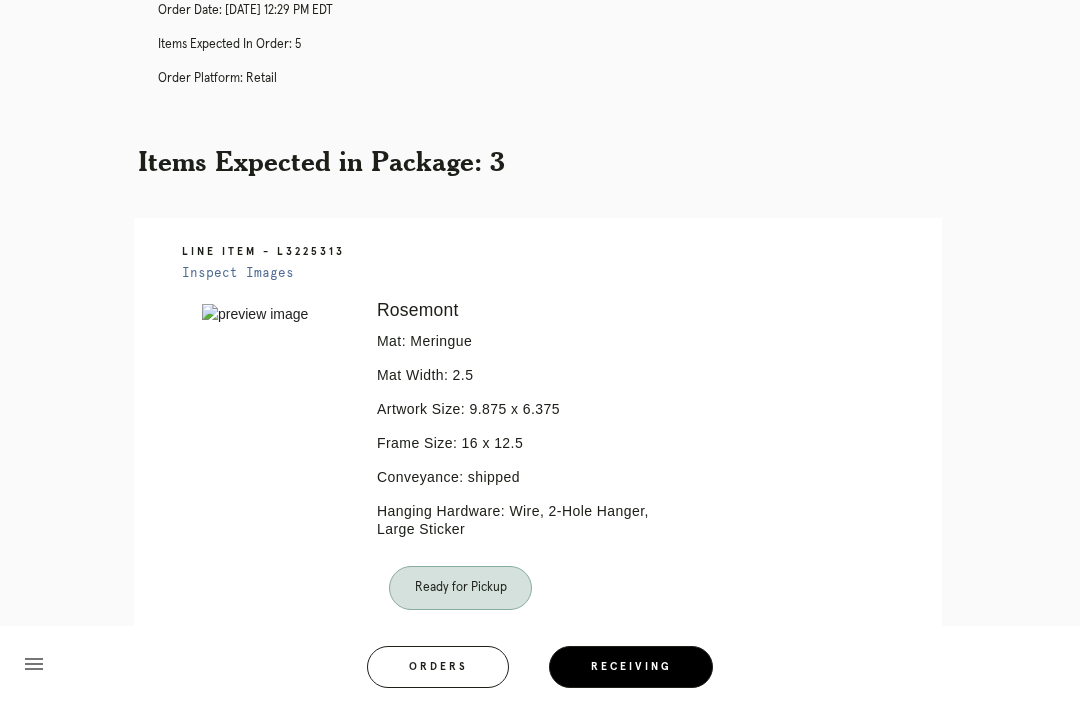 scroll, scrollTop: 0, scrollLeft: 0, axis: both 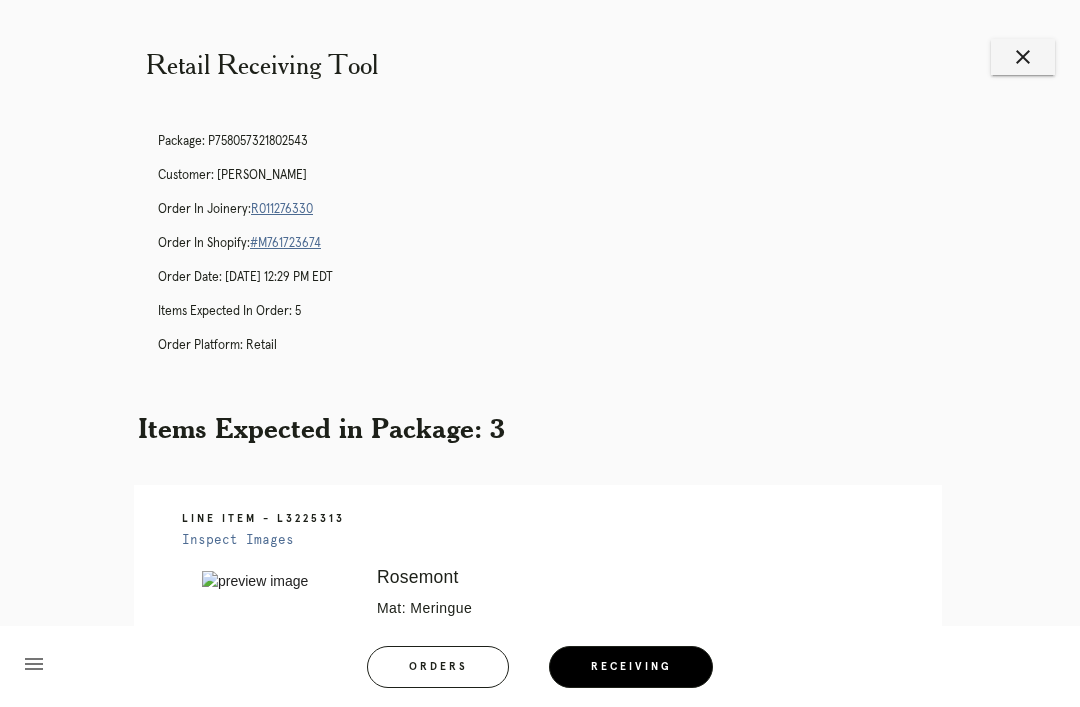 click on "R011276330" at bounding box center (282, 209) 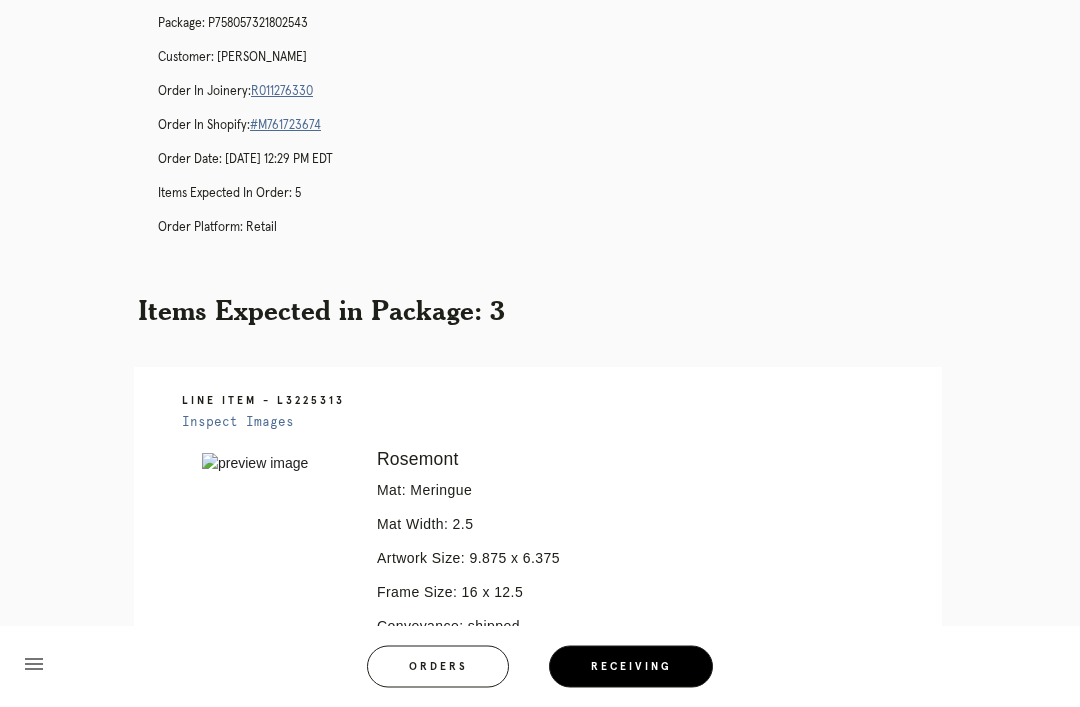 scroll, scrollTop: 115, scrollLeft: 0, axis: vertical 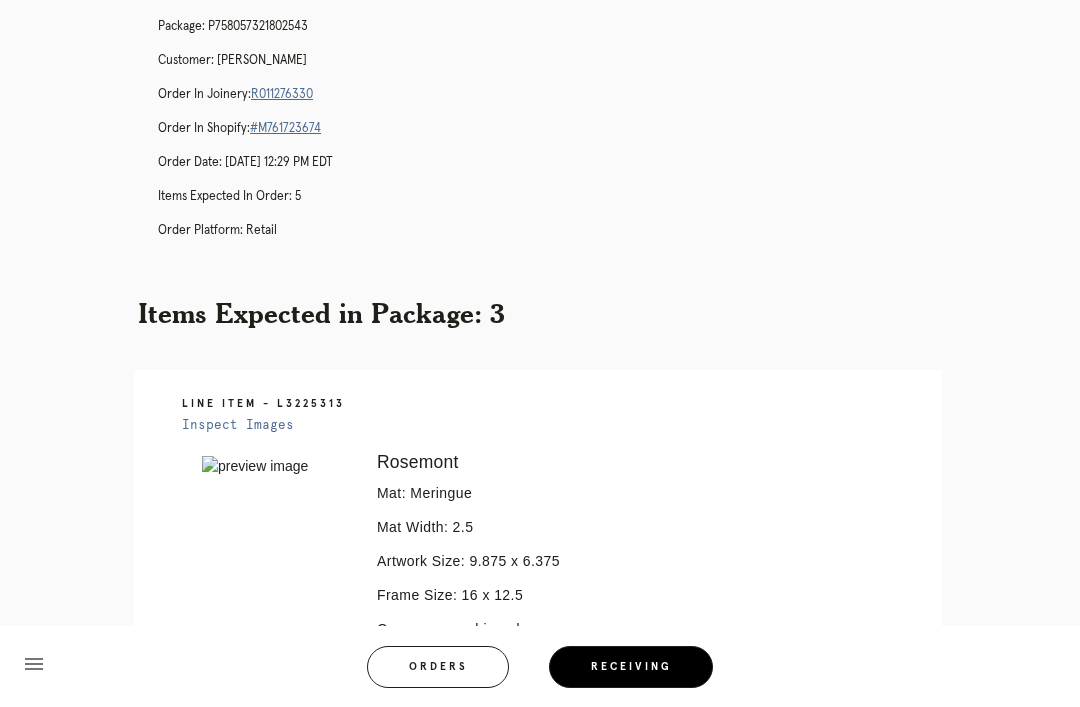click on "R011276330" at bounding box center (282, 94) 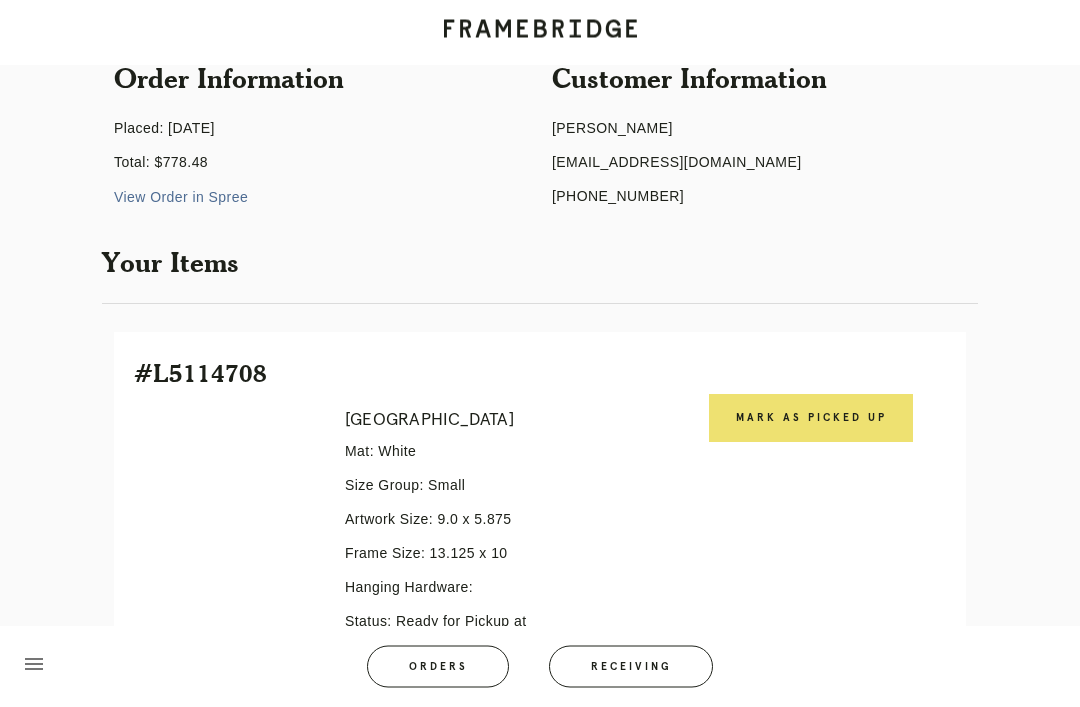 scroll, scrollTop: 0, scrollLeft: 0, axis: both 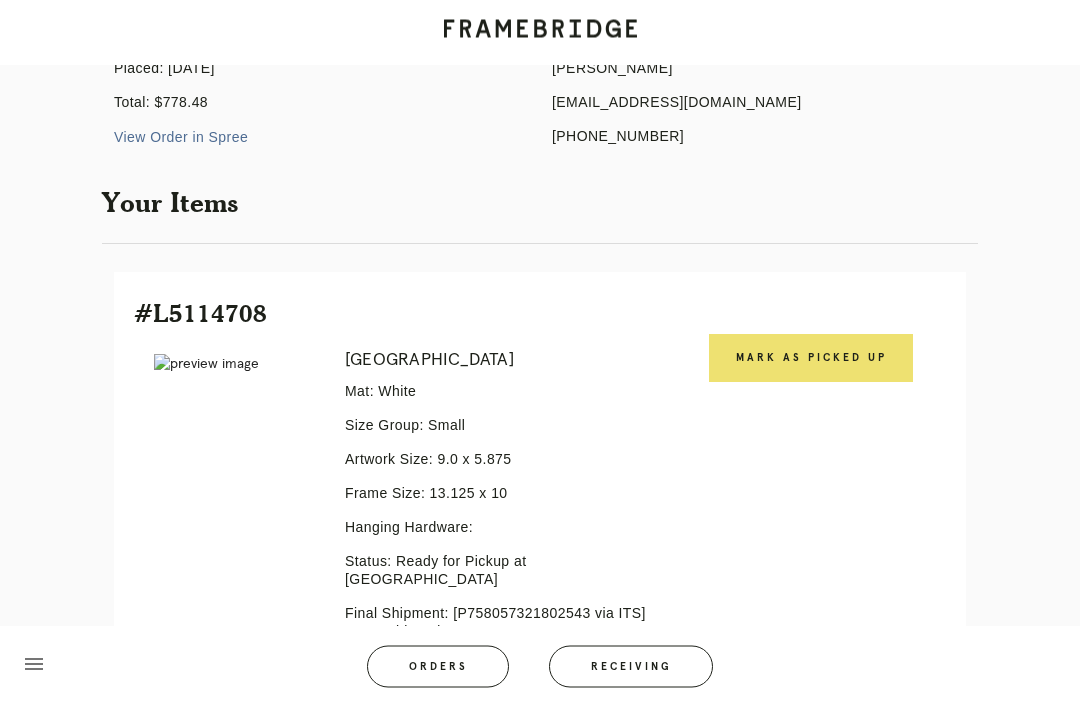 click on "Mark as Picked Up" at bounding box center (811, 359) 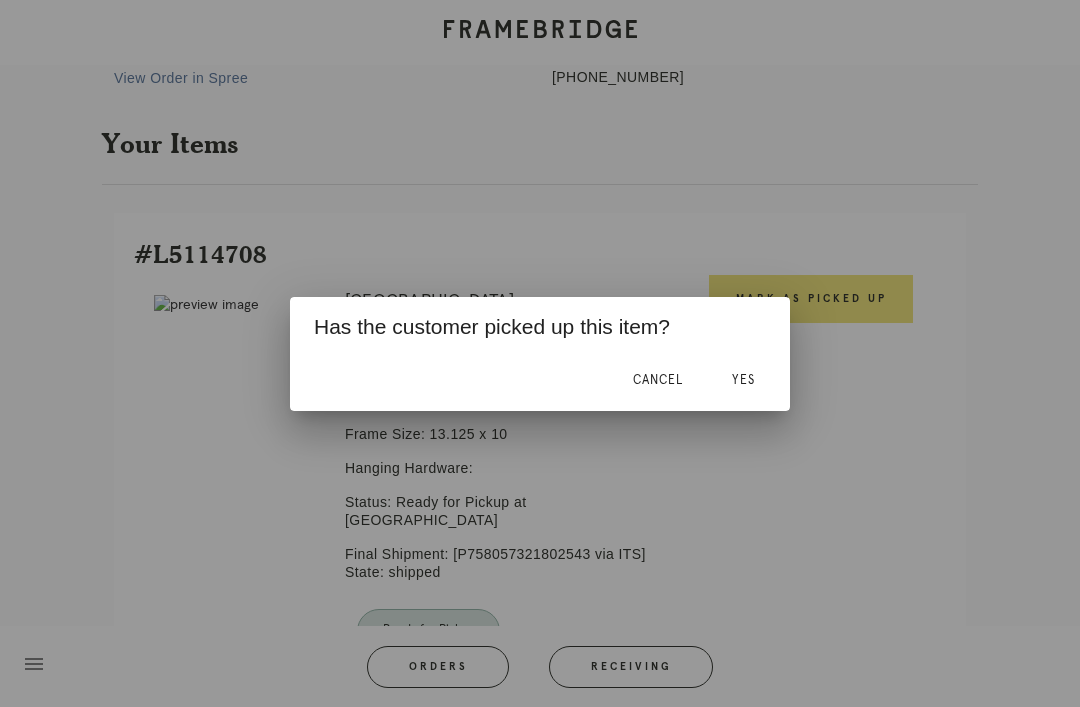 scroll, scrollTop: 385, scrollLeft: 0, axis: vertical 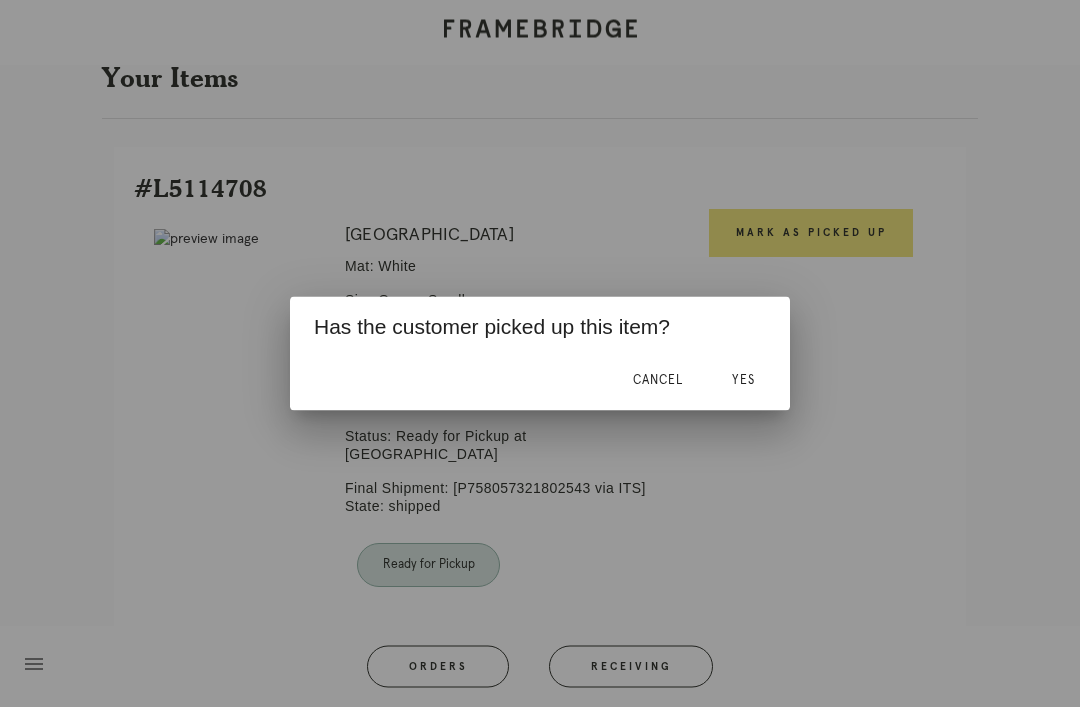 click on "Cancel" at bounding box center (658, 381) 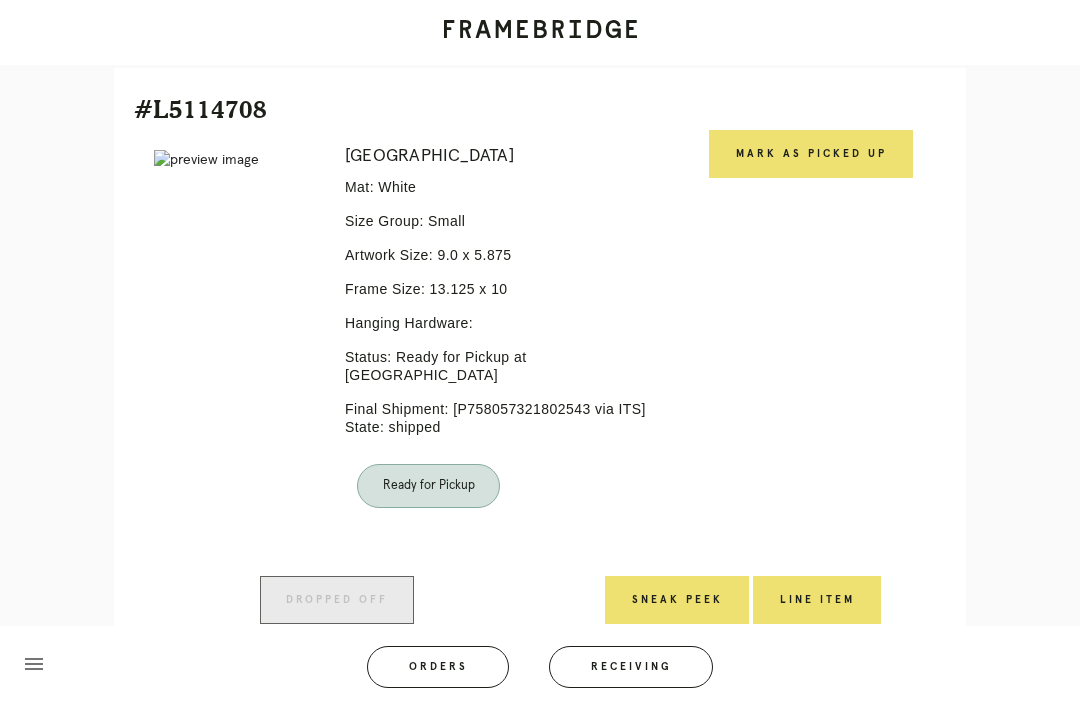 scroll, scrollTop: 489, scrollLeft: 0, axis: vertical 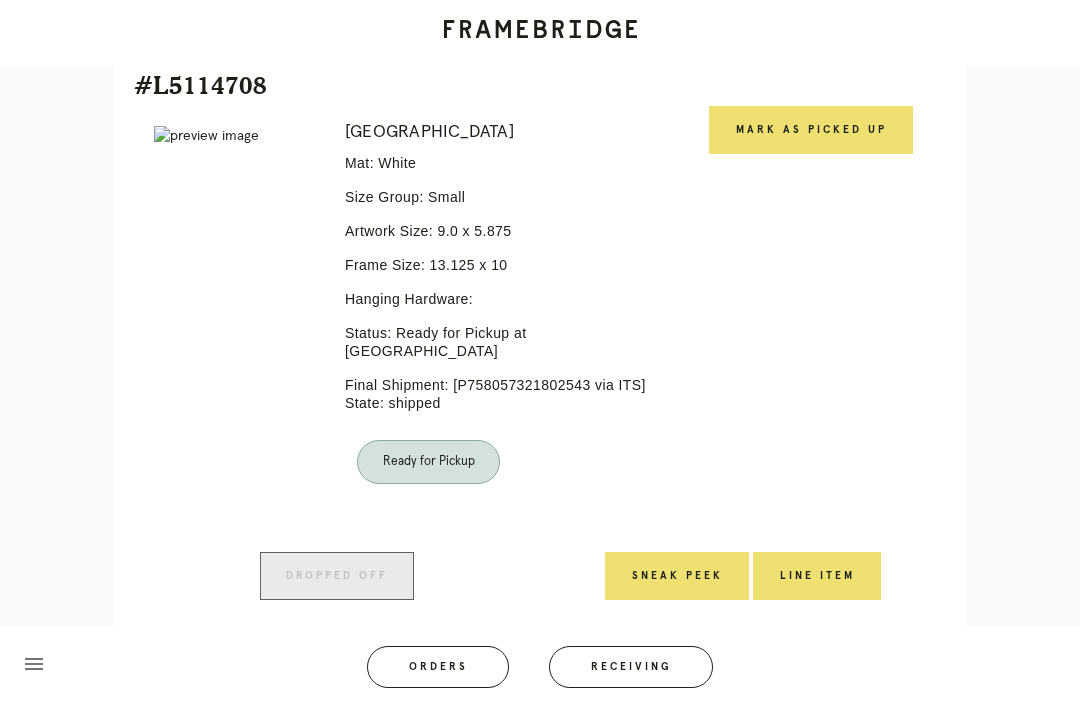 click on "Mark as Picked Up" at bounding box center [811, 130] 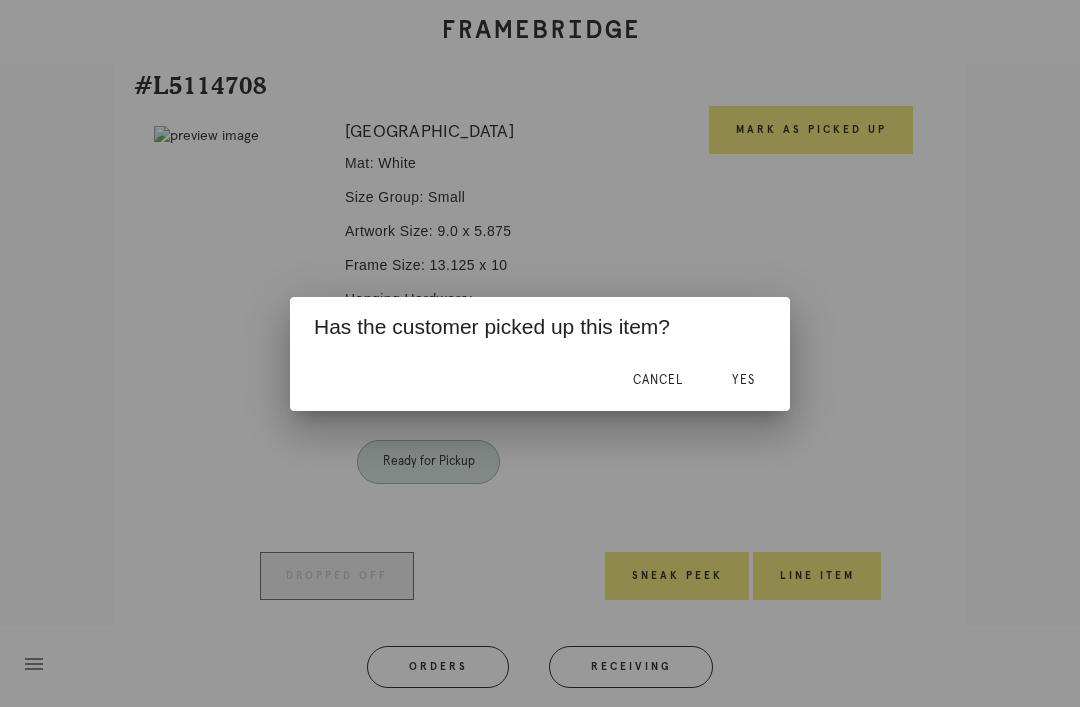 click on "Yes" at bounding box center [743, 380] 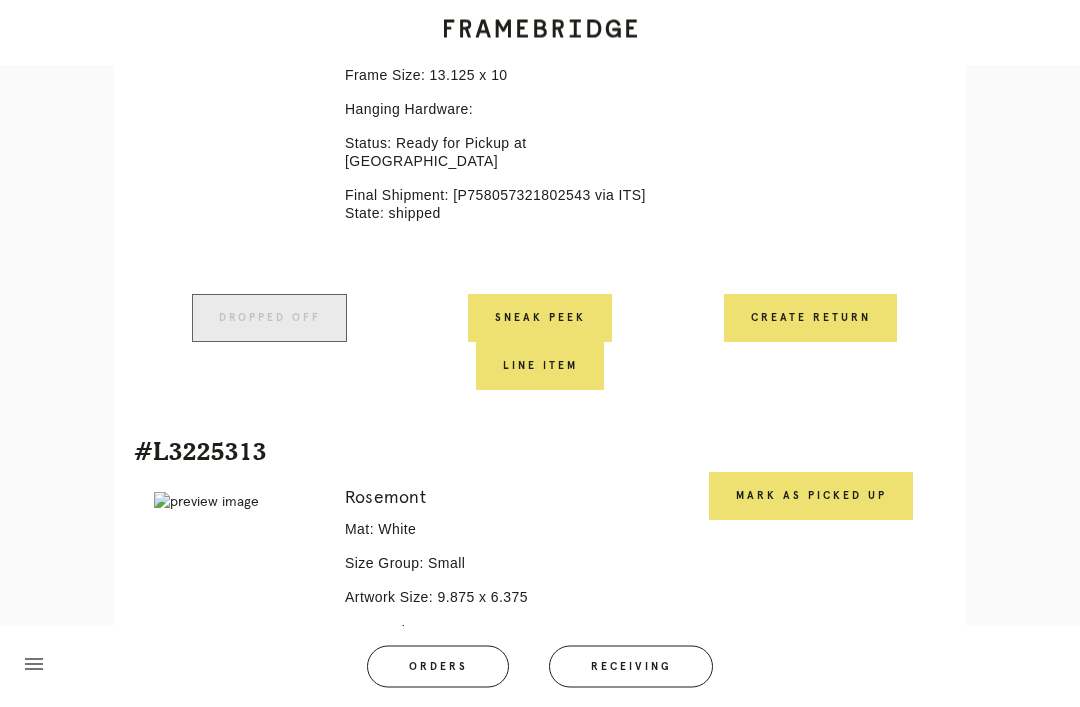 click on "Mark as Picked Up" at bounding box center [811, 497] 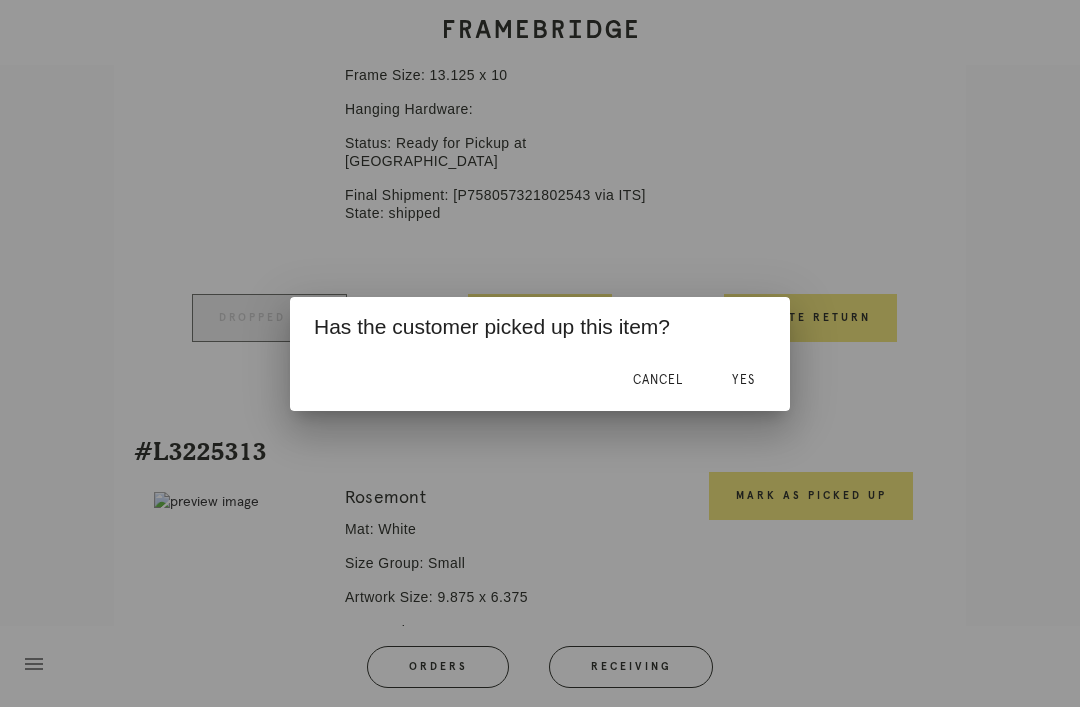 click on "Yes" at bounding box center (743, 380) 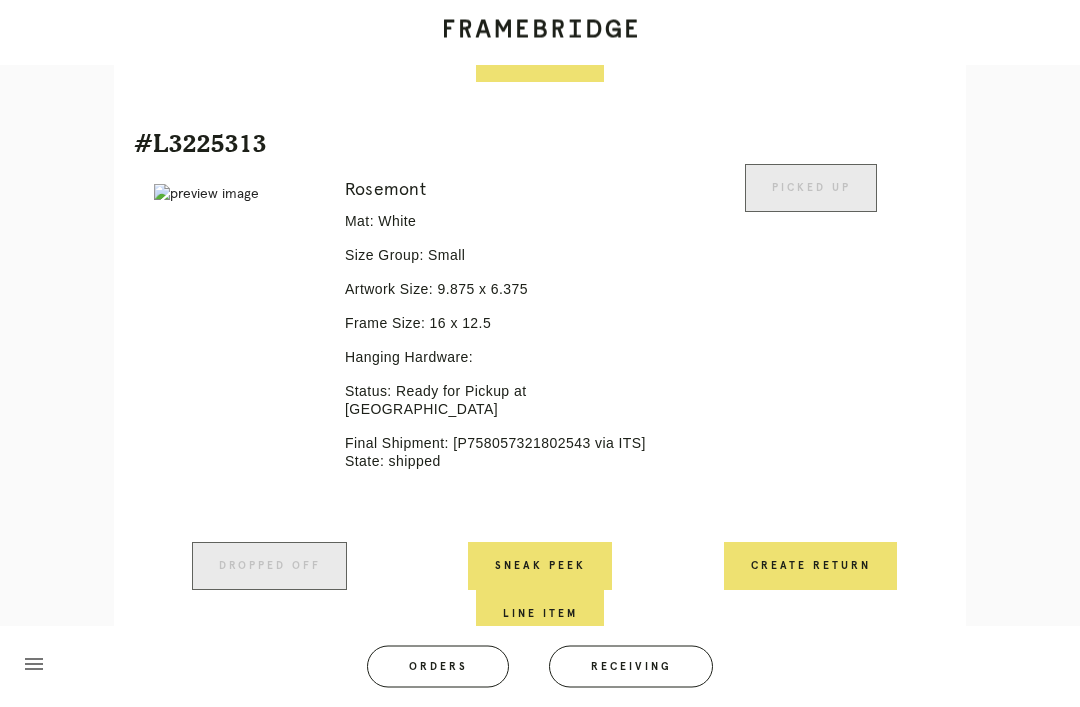 scroll, scrollTop: 995, scrollLeft: 0, axis: vertical 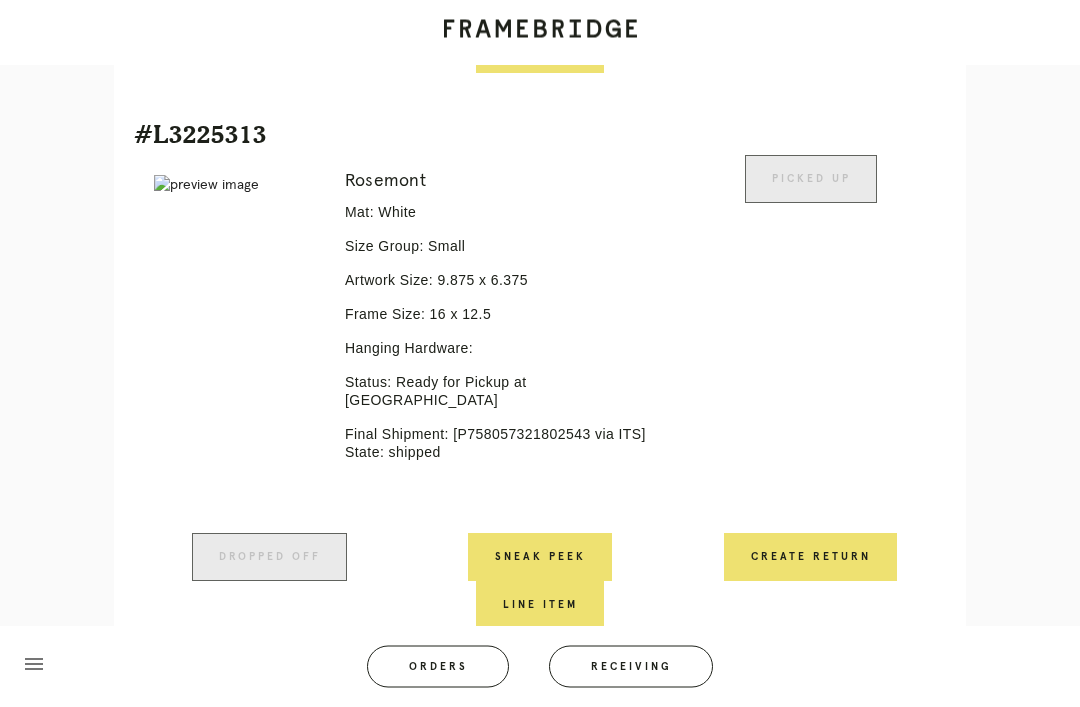 click on "Create Return" at bounding box center [810, 558] 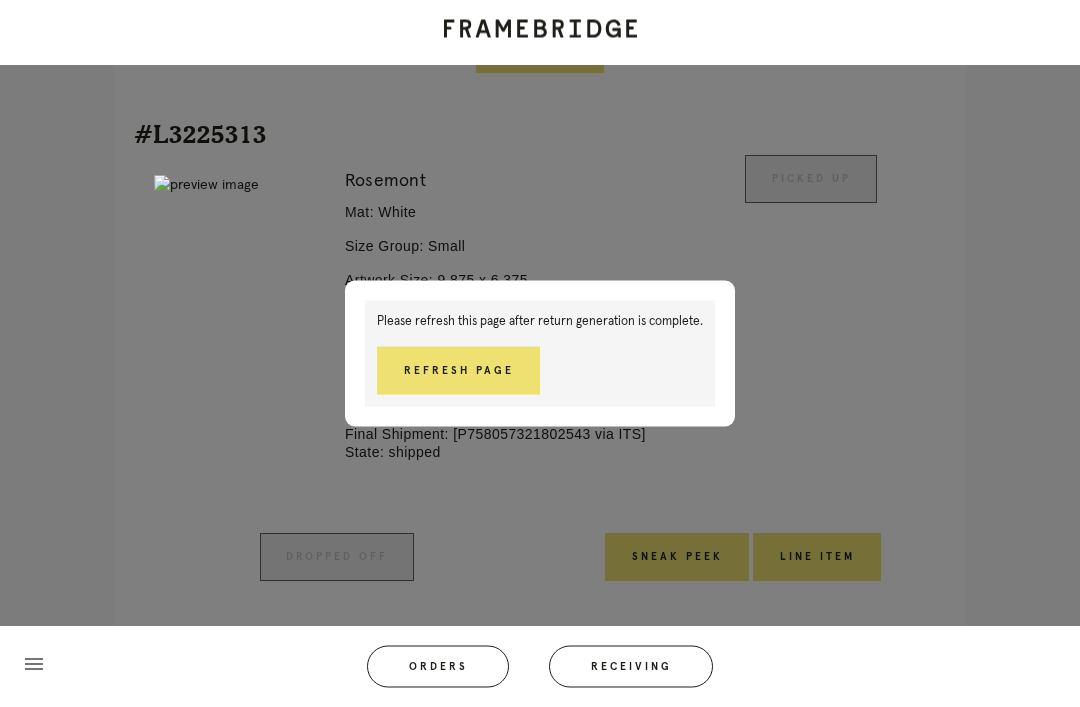 scroll, scrollTop: 1028, scrollLeft: 0, axis: vertical 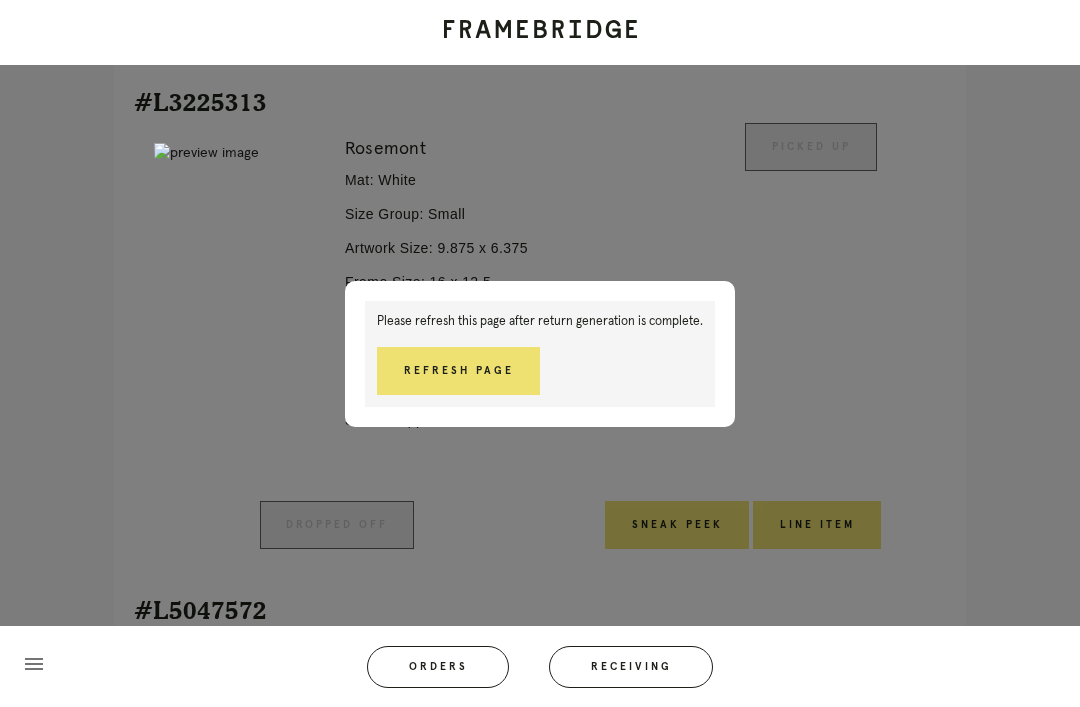 click on "Please refresh this page after return generation is complete.
Refresh Page" at bounding box center [540, 353] 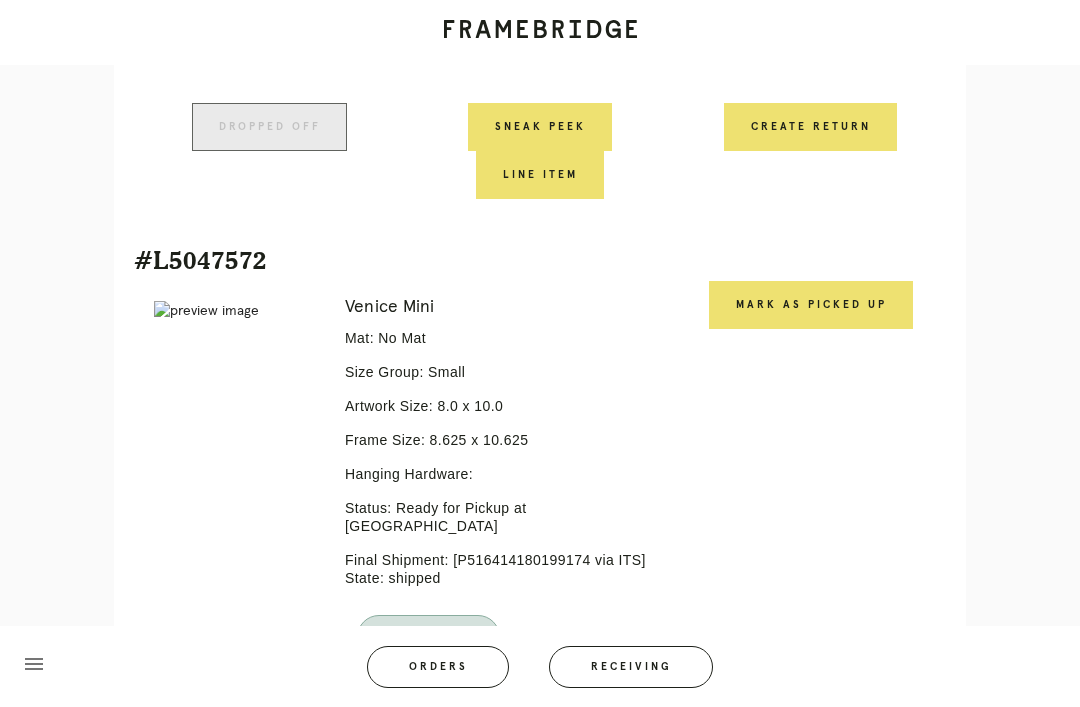 scroll, scrollTop: 1392, scrollLeft: 0, axis: vertical 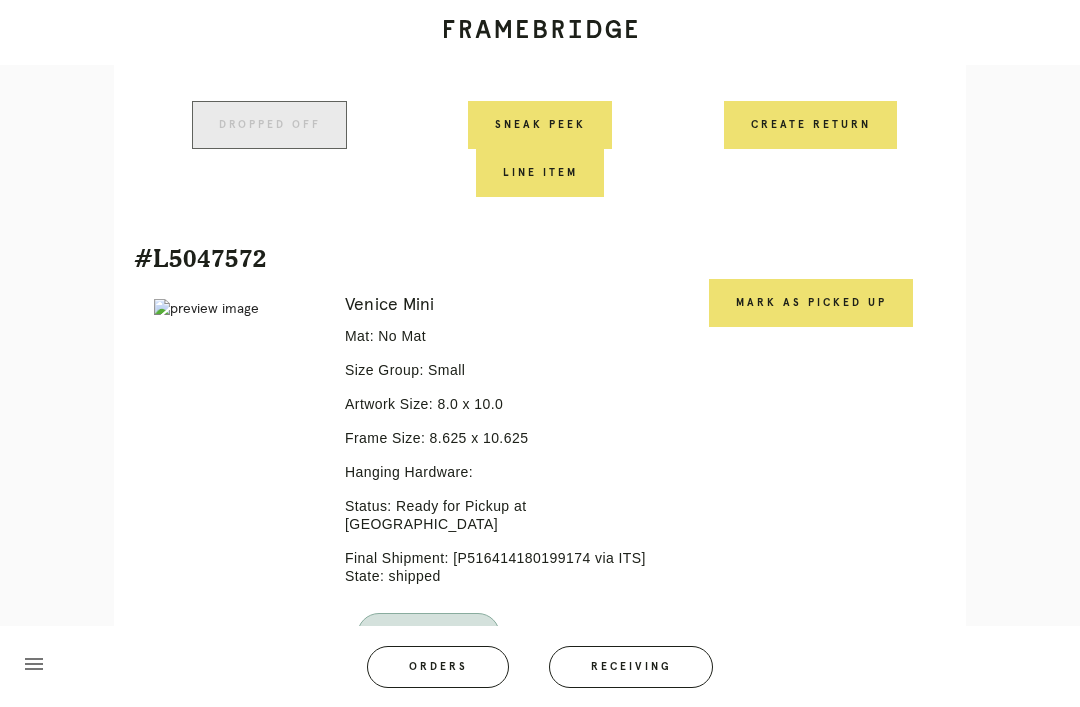 click on "Mark as Picked Up" at bounding box center (811, 303) 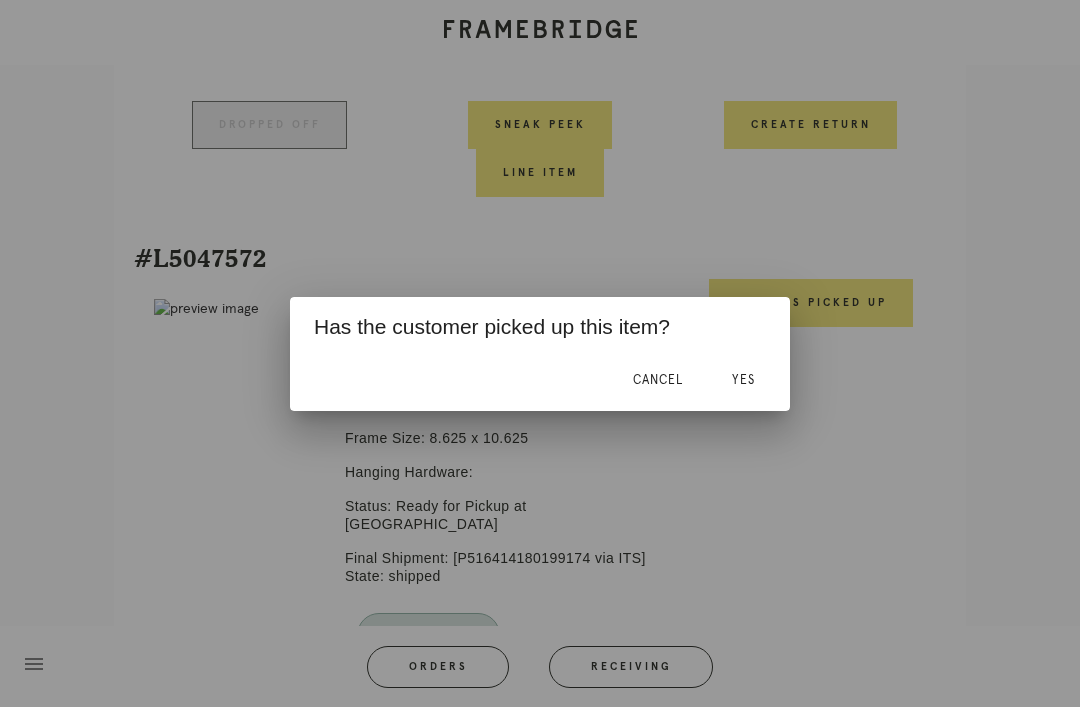 click on "Yes" at bounding box center [743, 380] 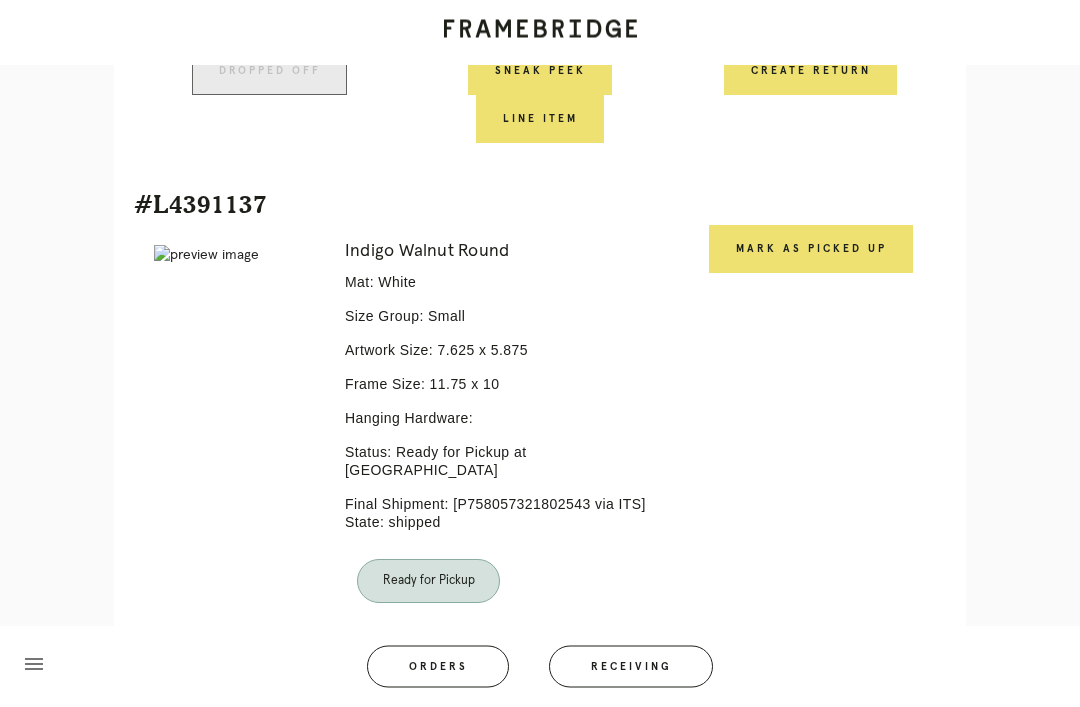 click on "Mark as Picked Up" at bounding box center [811, 250] 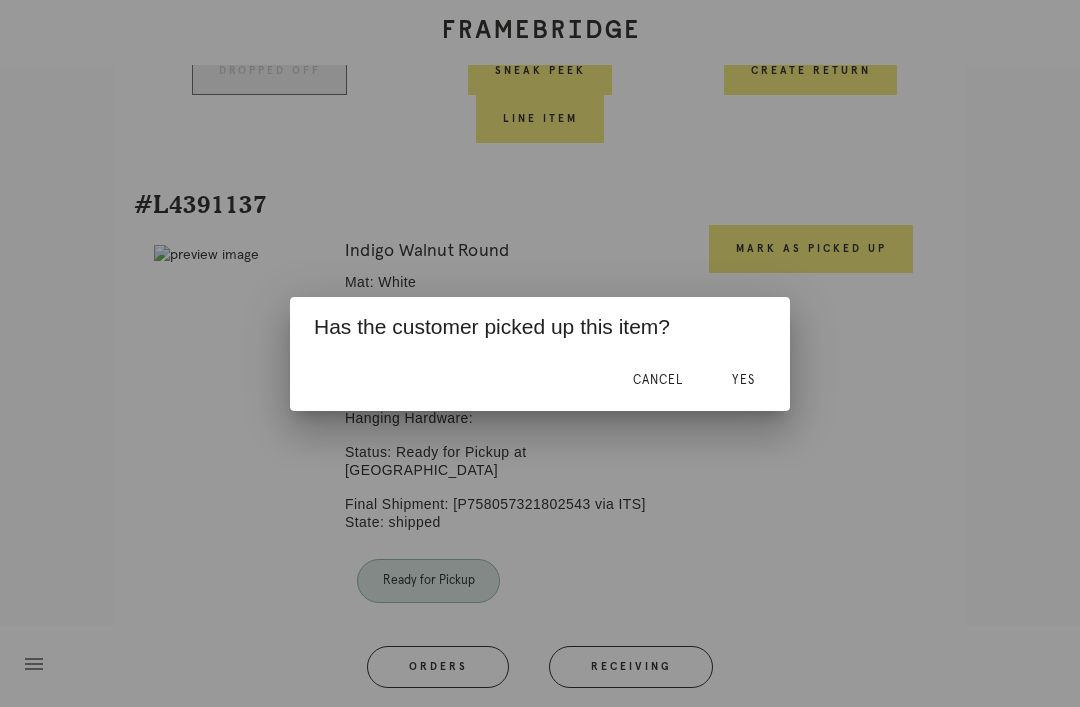 click on "Yes" at bounding box center (743, 381) 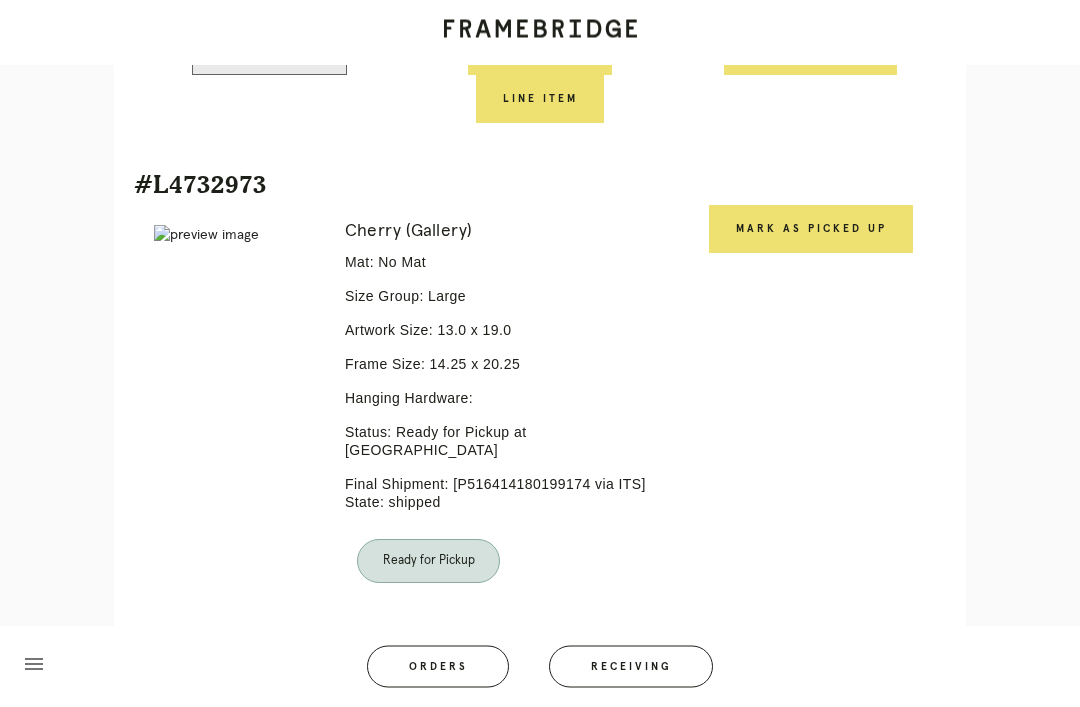 scroll, scrollTop: 2614, scrollLeft: 0, axis: vertical 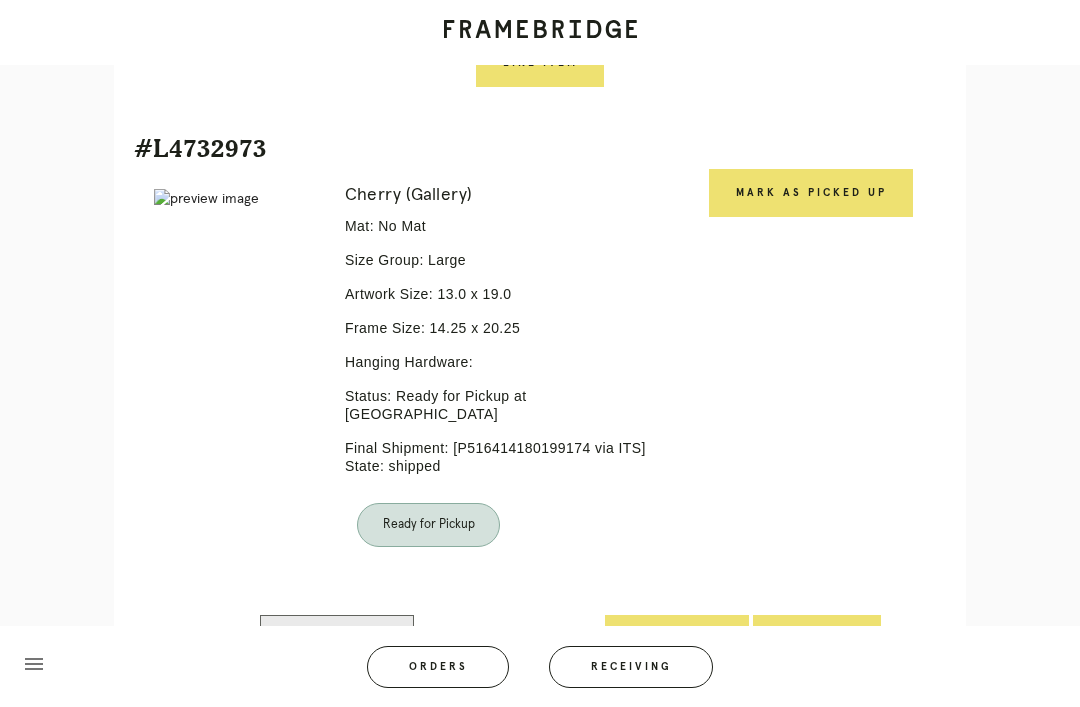 click on "Mark as Picked Up" at bounding box center [811, 193] 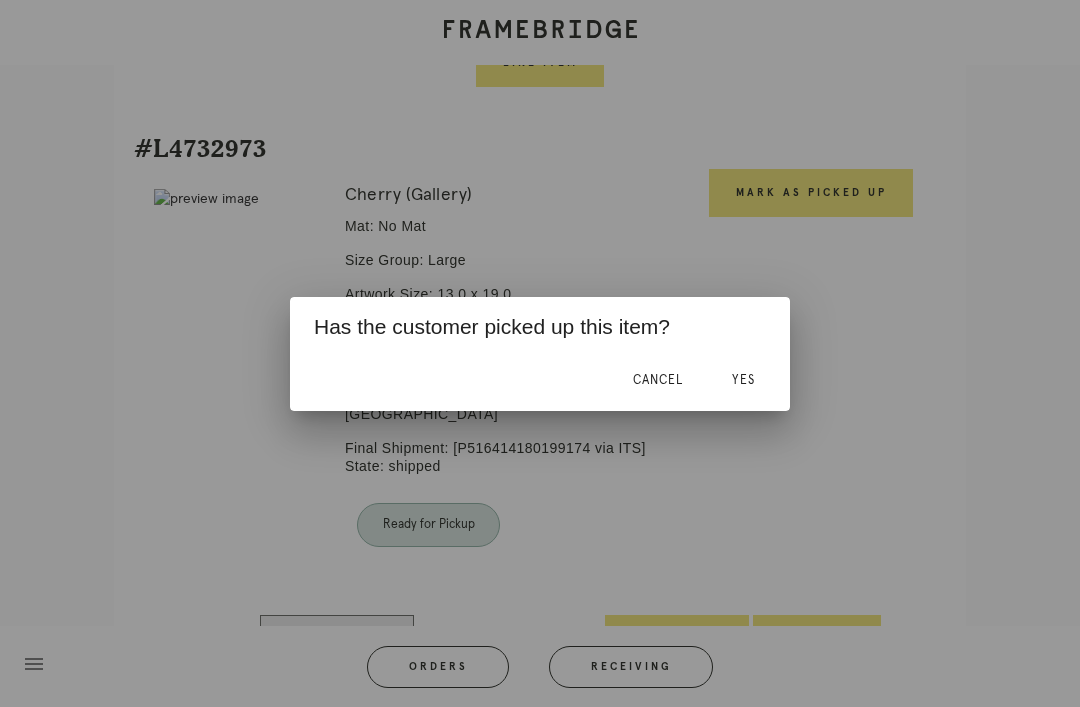 click on "Yes" at bounding box center [743, 380] 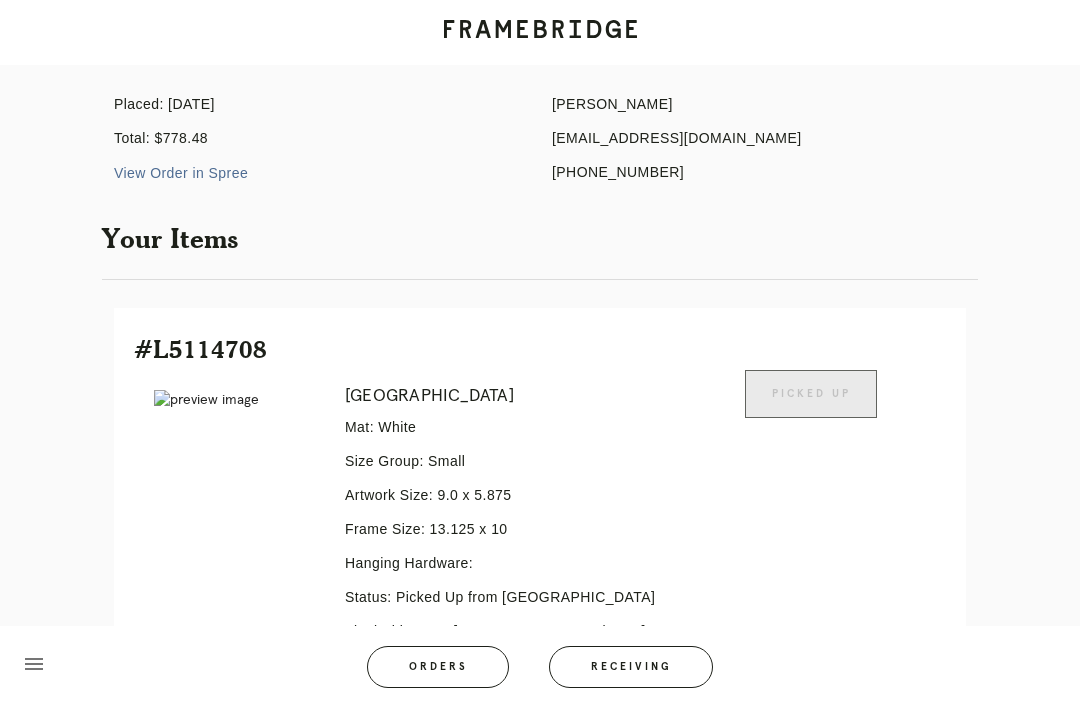 scroll, scrollTop: 0, scrollLeft: 0, axis: both 